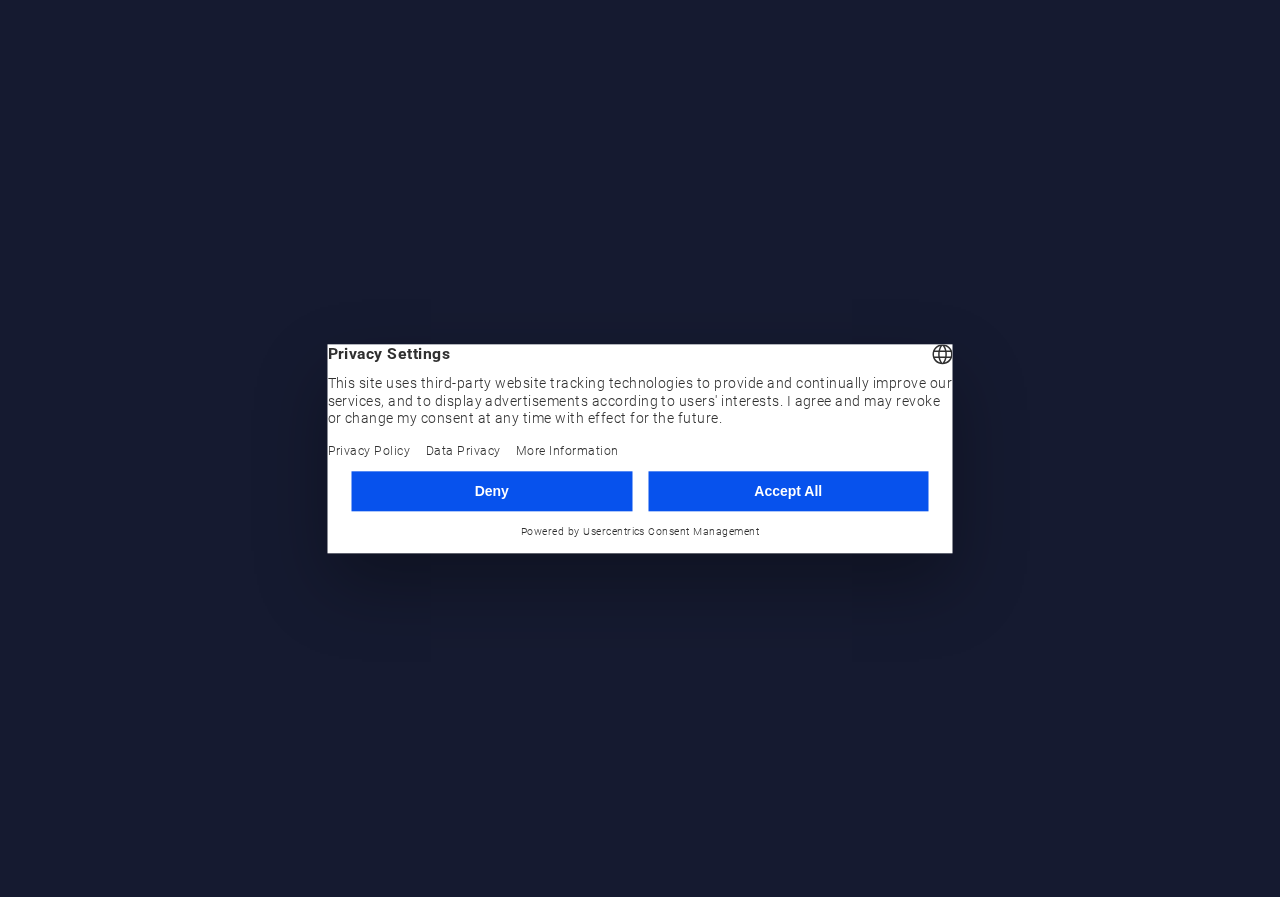 scroll, scrollTop: 0, scrollLeft: 0, axis: both 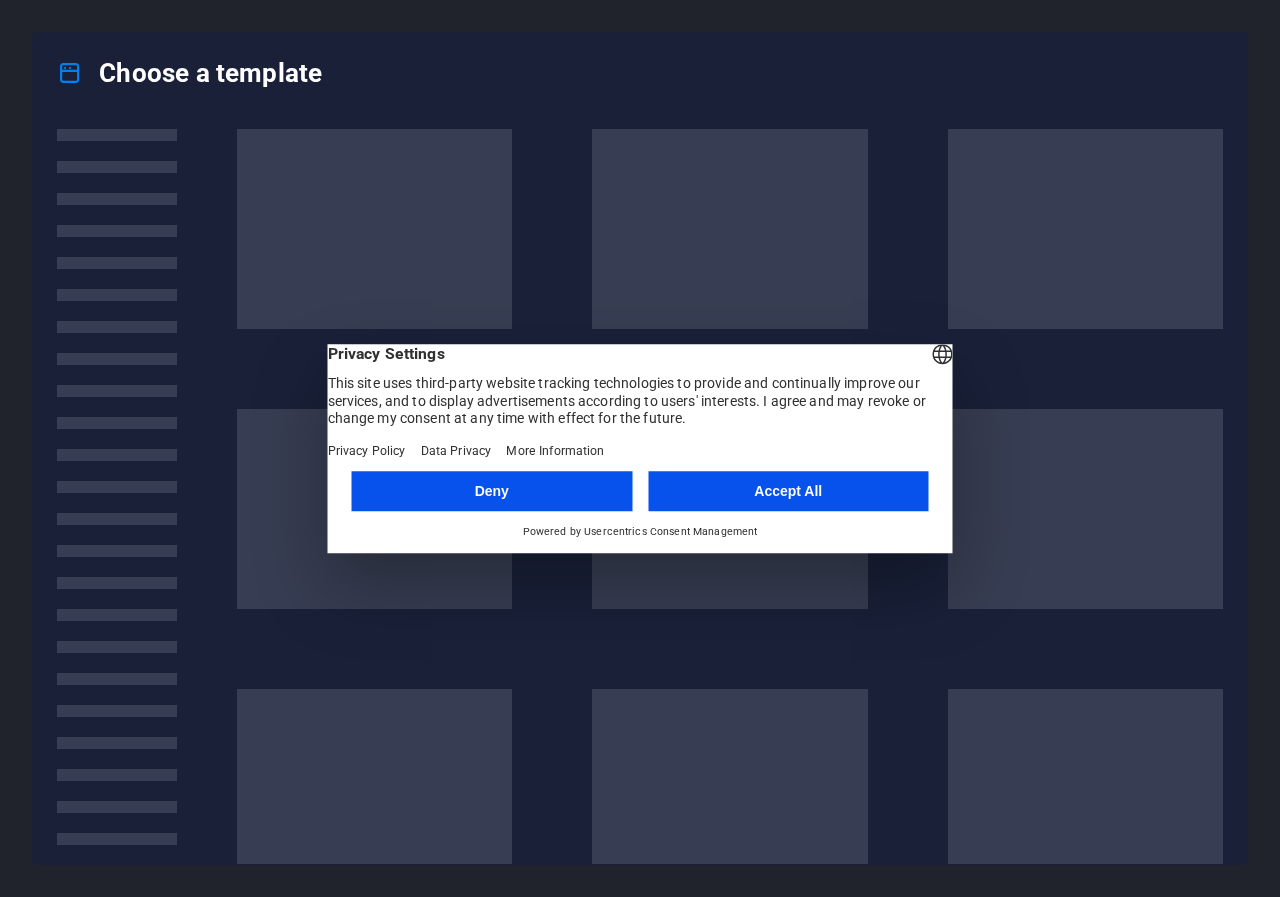 click on "Accept All" at bounding box center [788, 491] 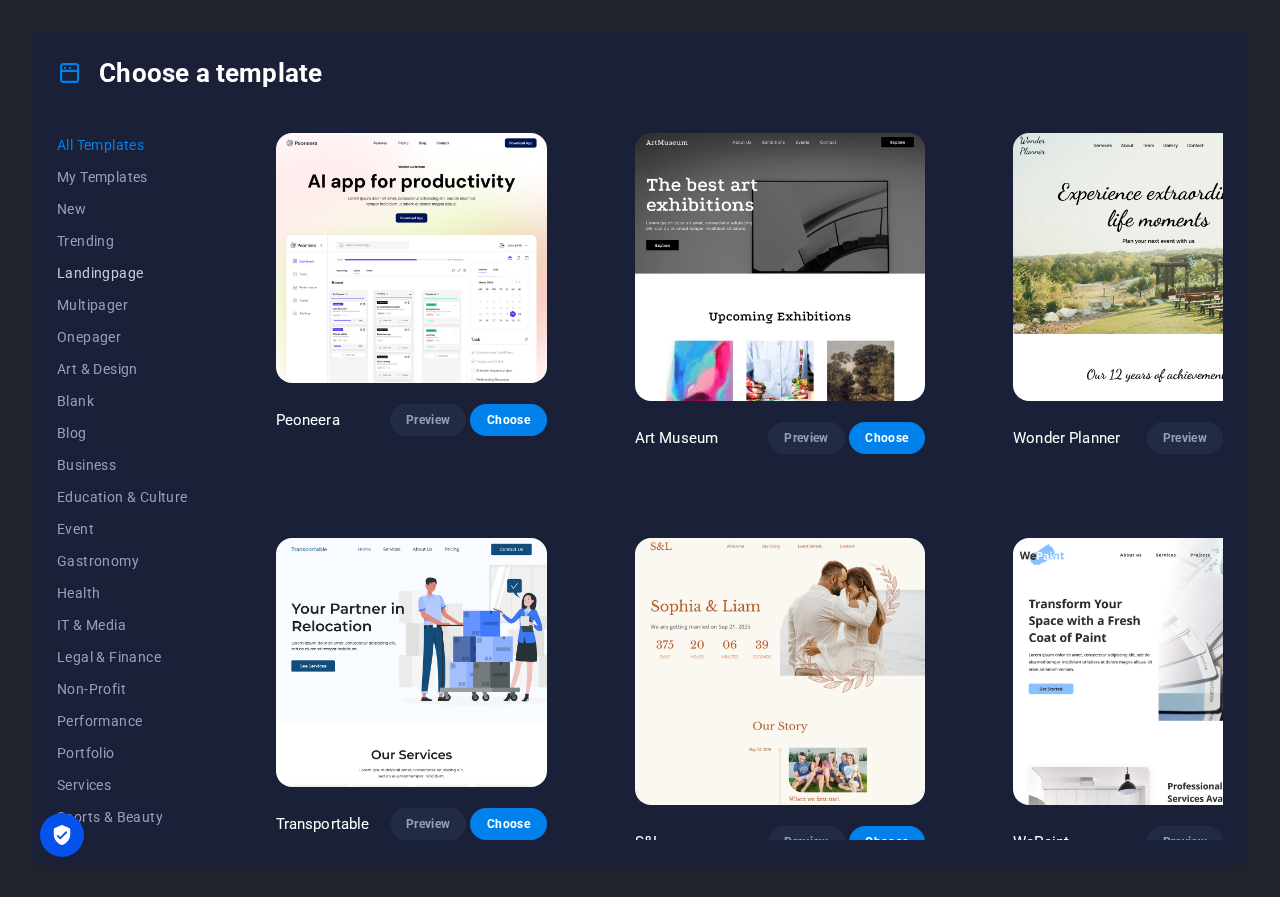 click on "Landingpage" at bounding box center [122, 273] 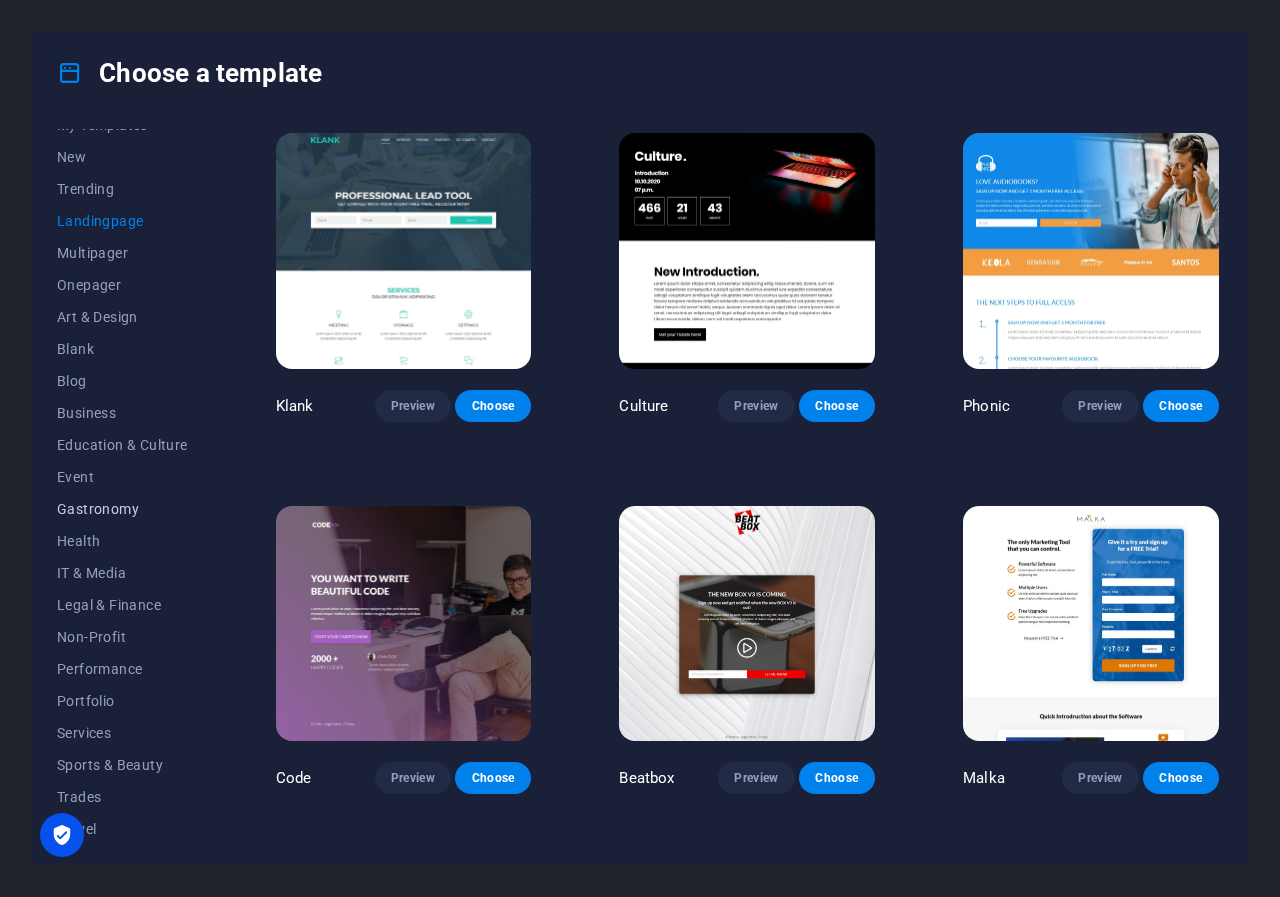 scroll, scrollTop: 89, scrollLeft: 0, axis: vertical 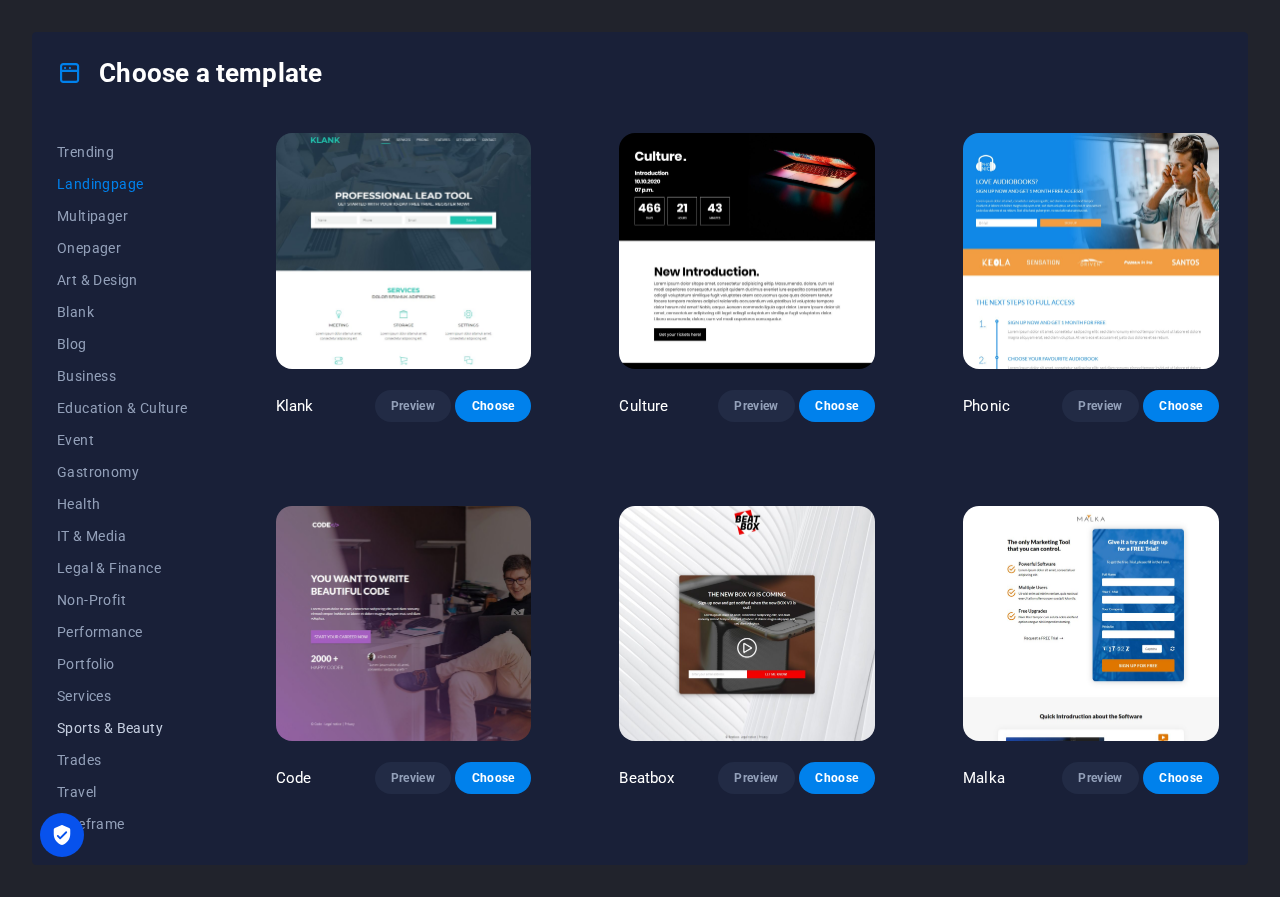 click on "Sports & Beauty" at bounding box center [122, 728] 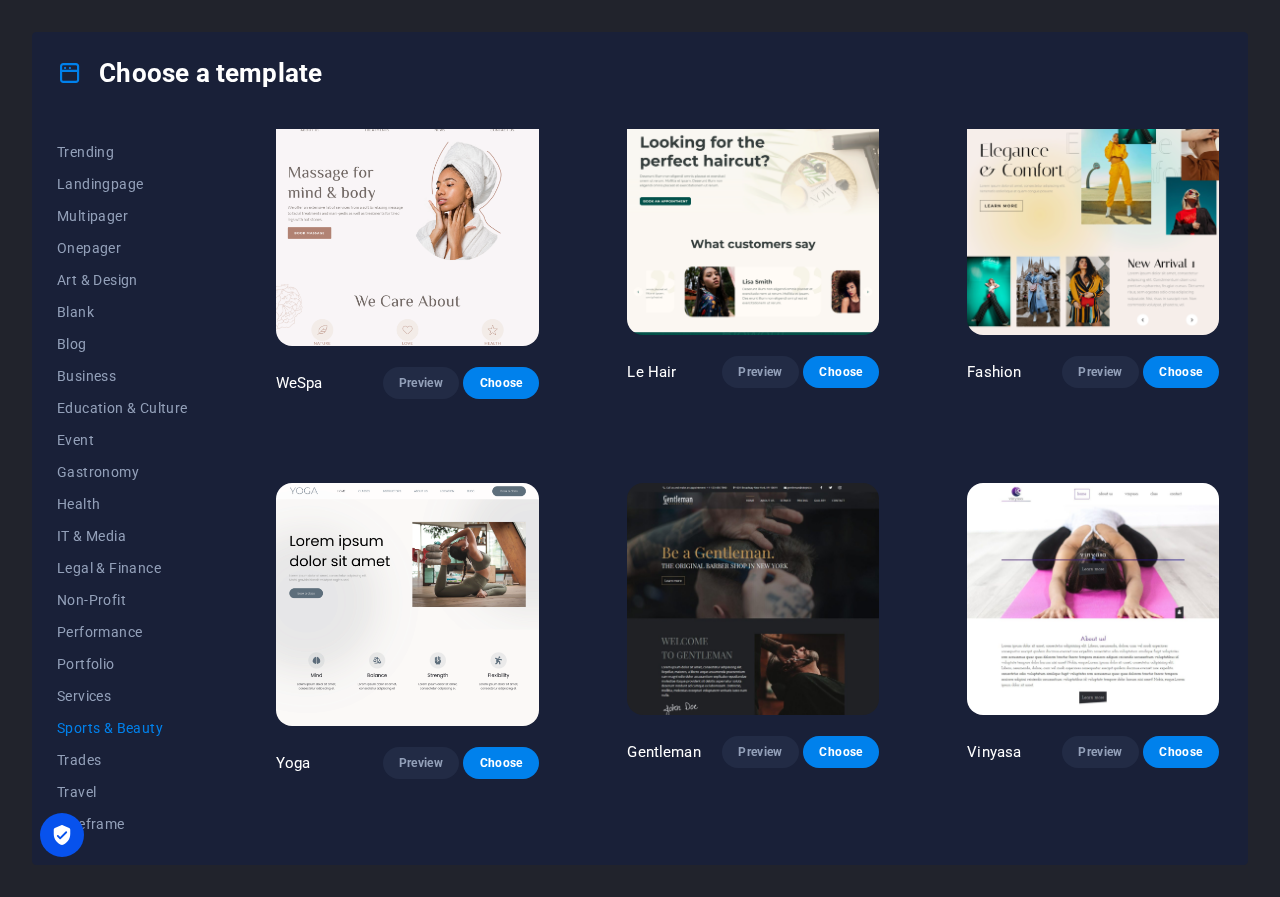 scroll, scrollTop: 400, scrollLeft: 0, axis: vertical 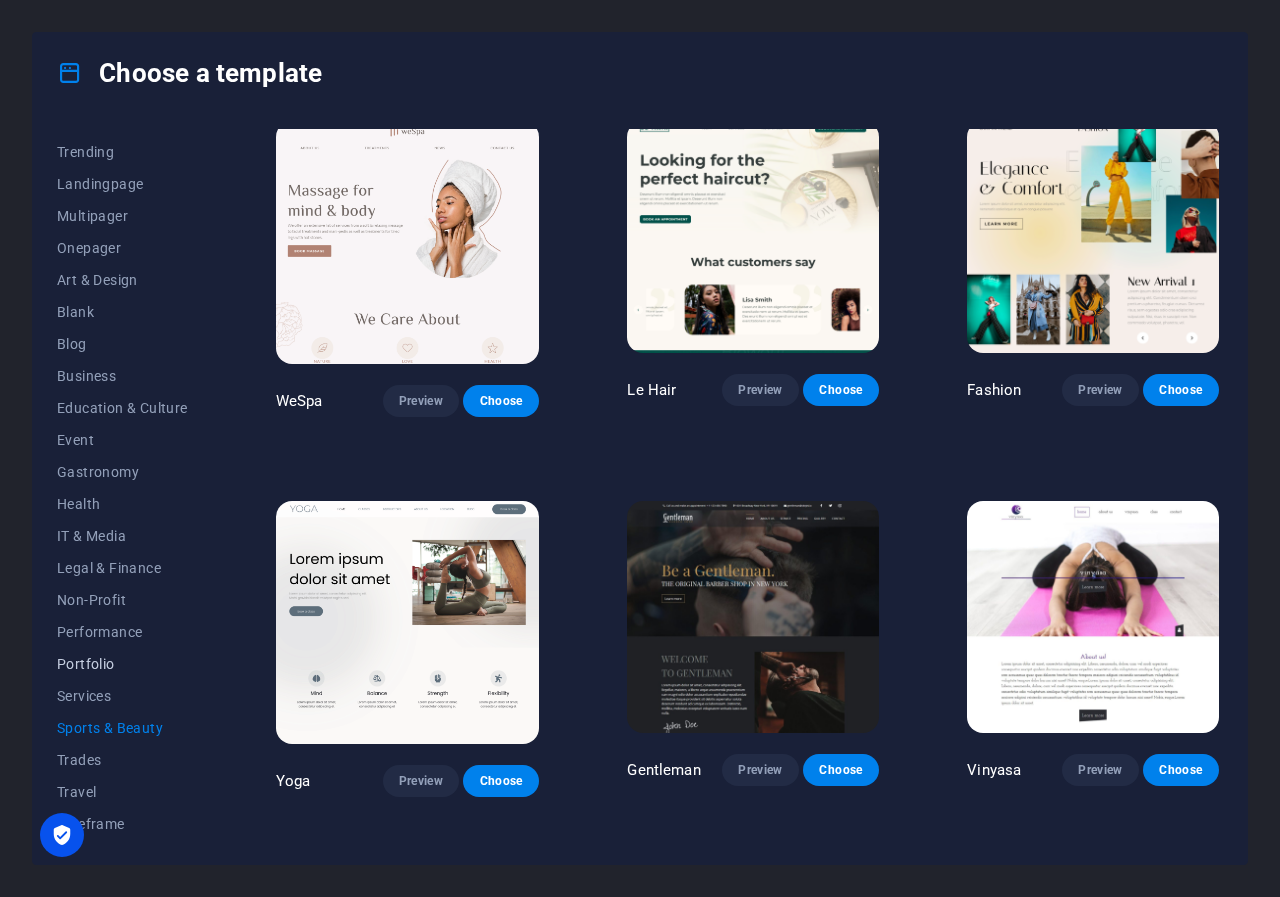 click on "Portfolio" at bounding box center [122, 664] 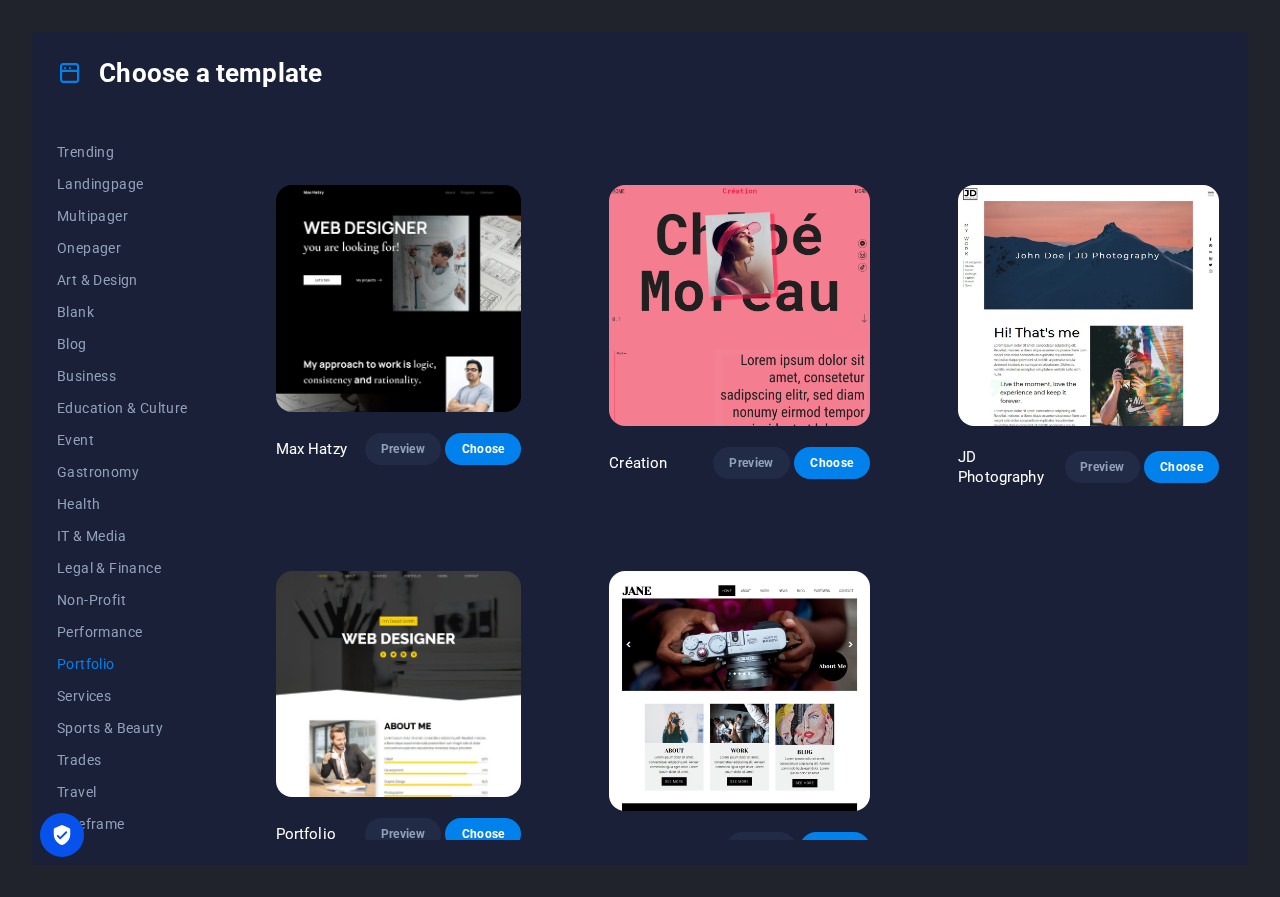 scroll, scrollTop: 336, scrollLeft: 0, axis: vertical 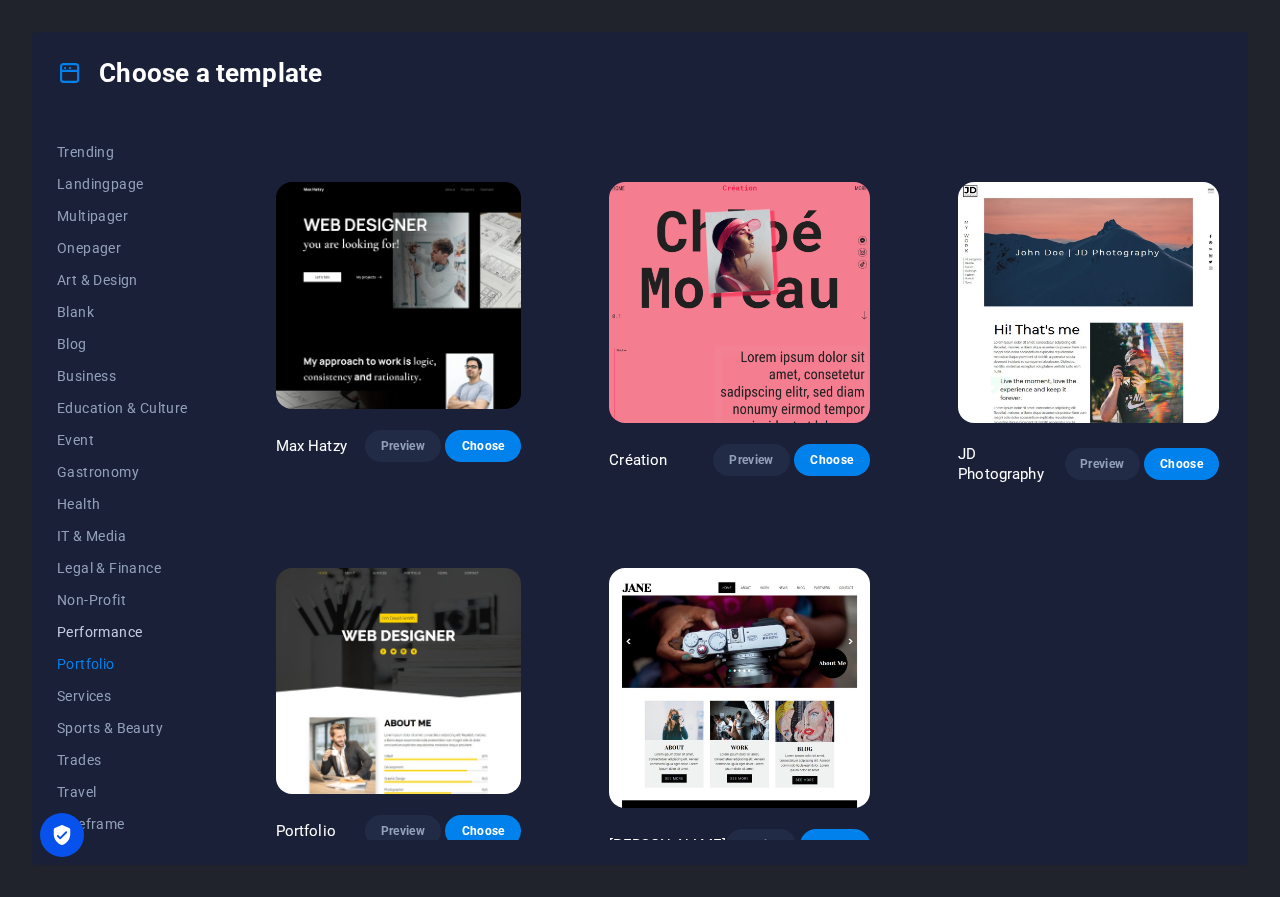 click on "Performance" at bounding box center (122, 632) 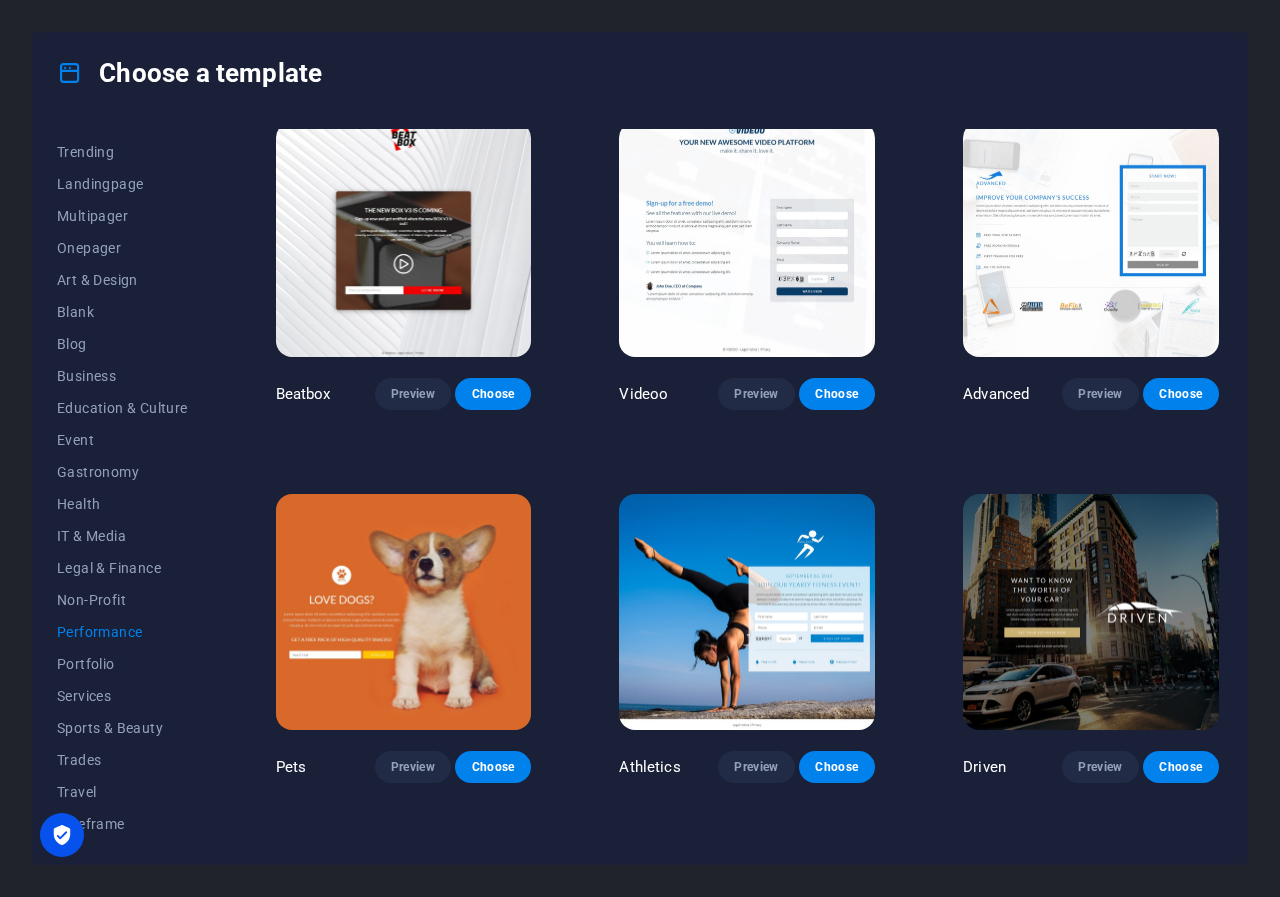 scroll, scrollTop: 336, scrollLeft: 0, axis: vertical 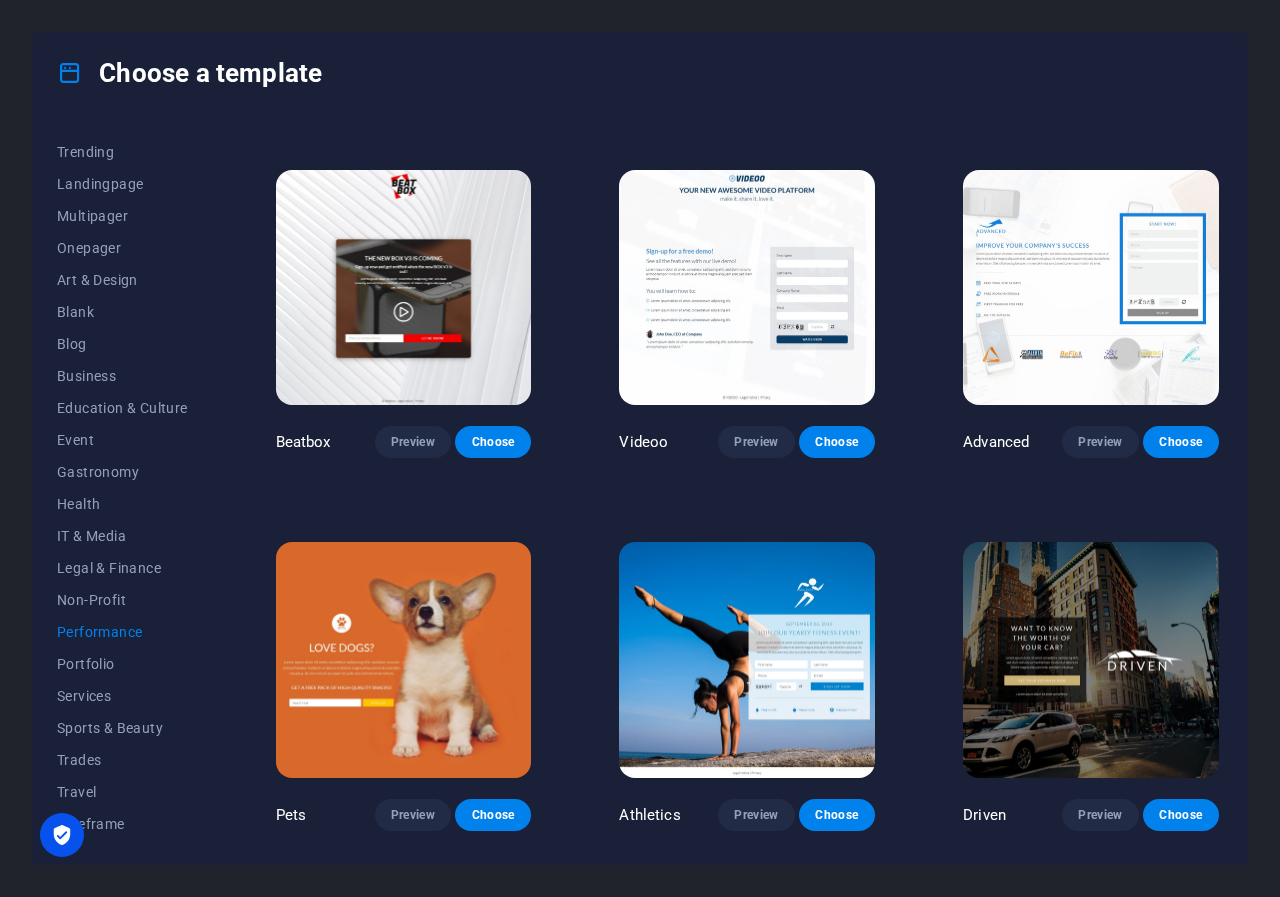 click at bounding box center [747, 288] 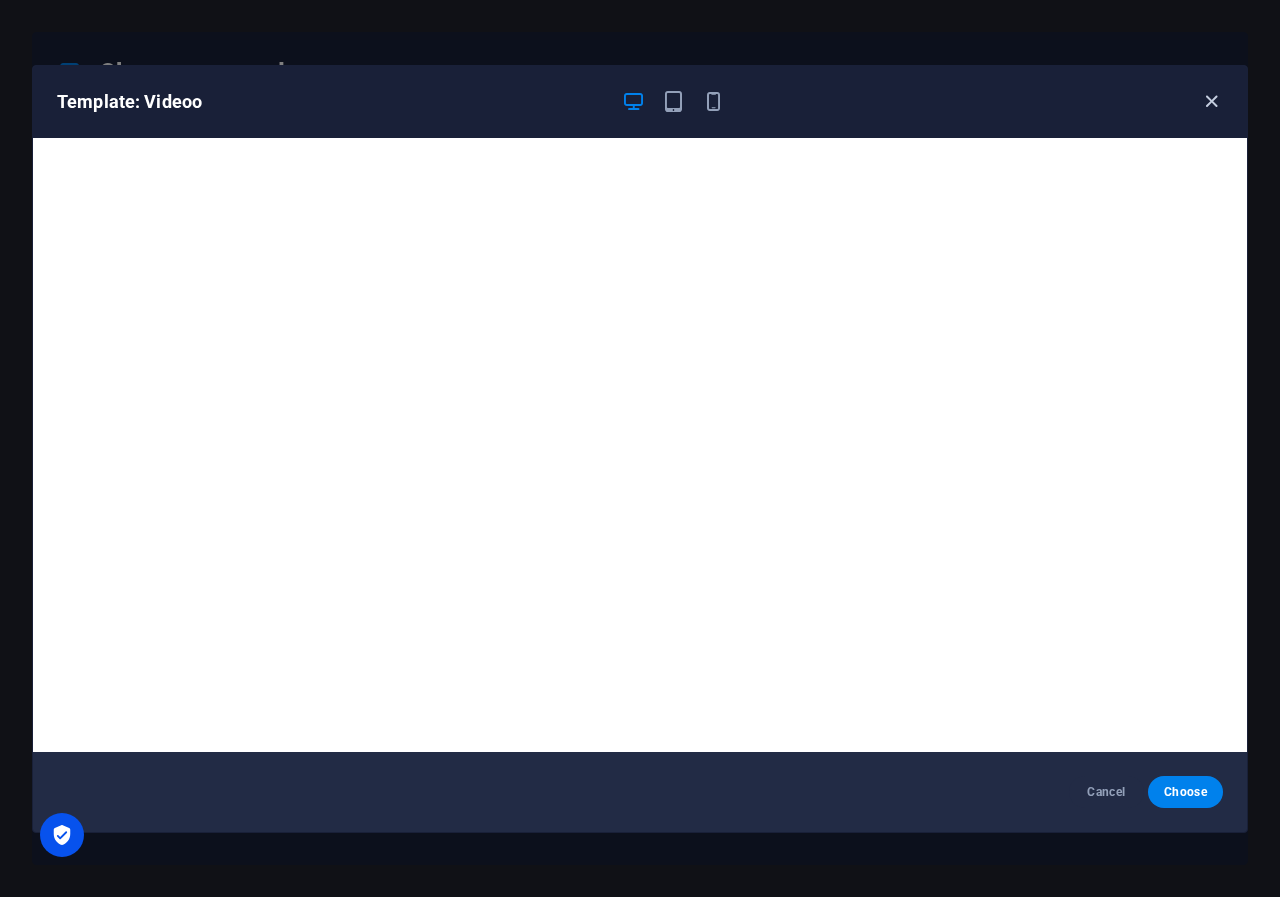 click at bounding box center [1211, 101] 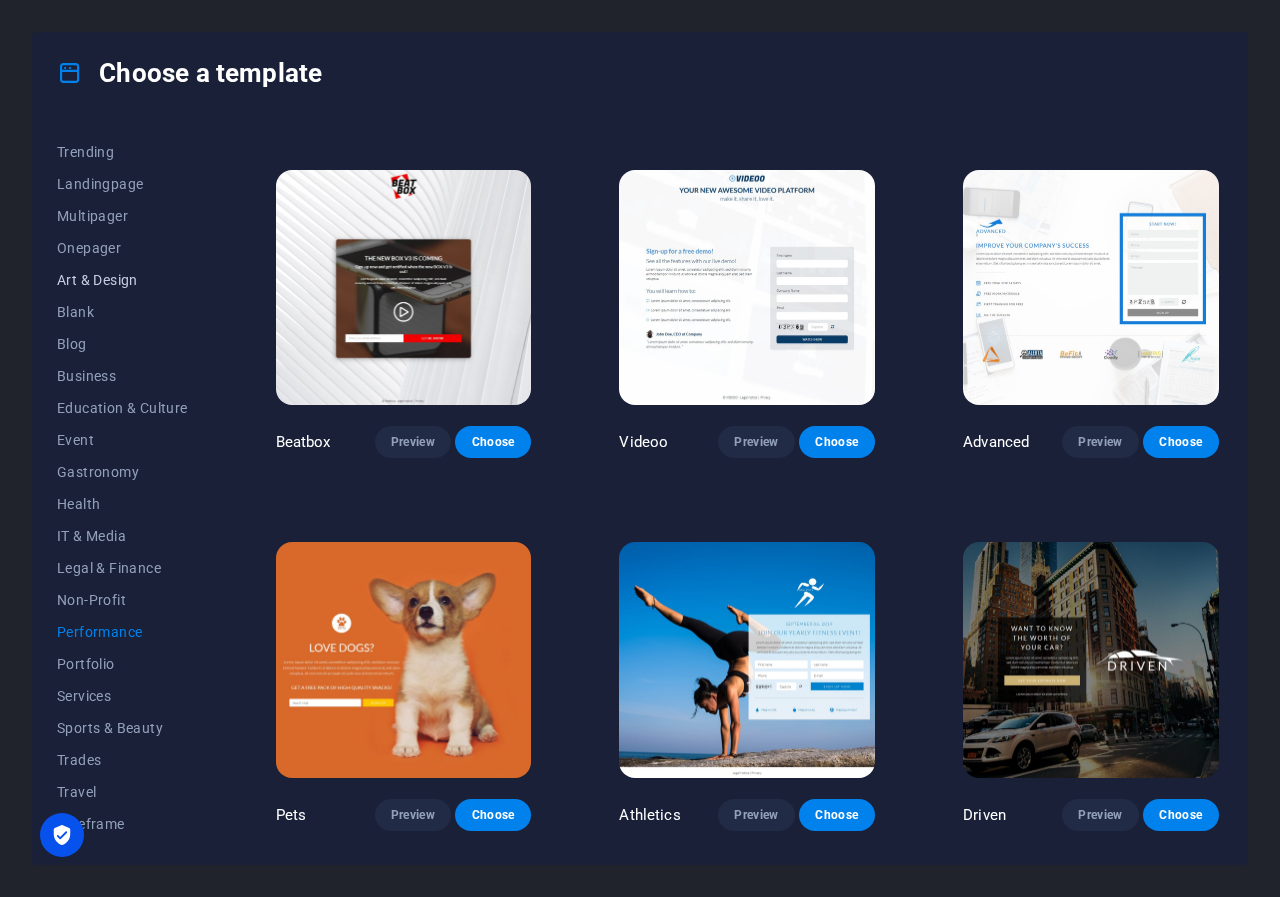 click on "Art & Design" at bounding box center [122, 280] 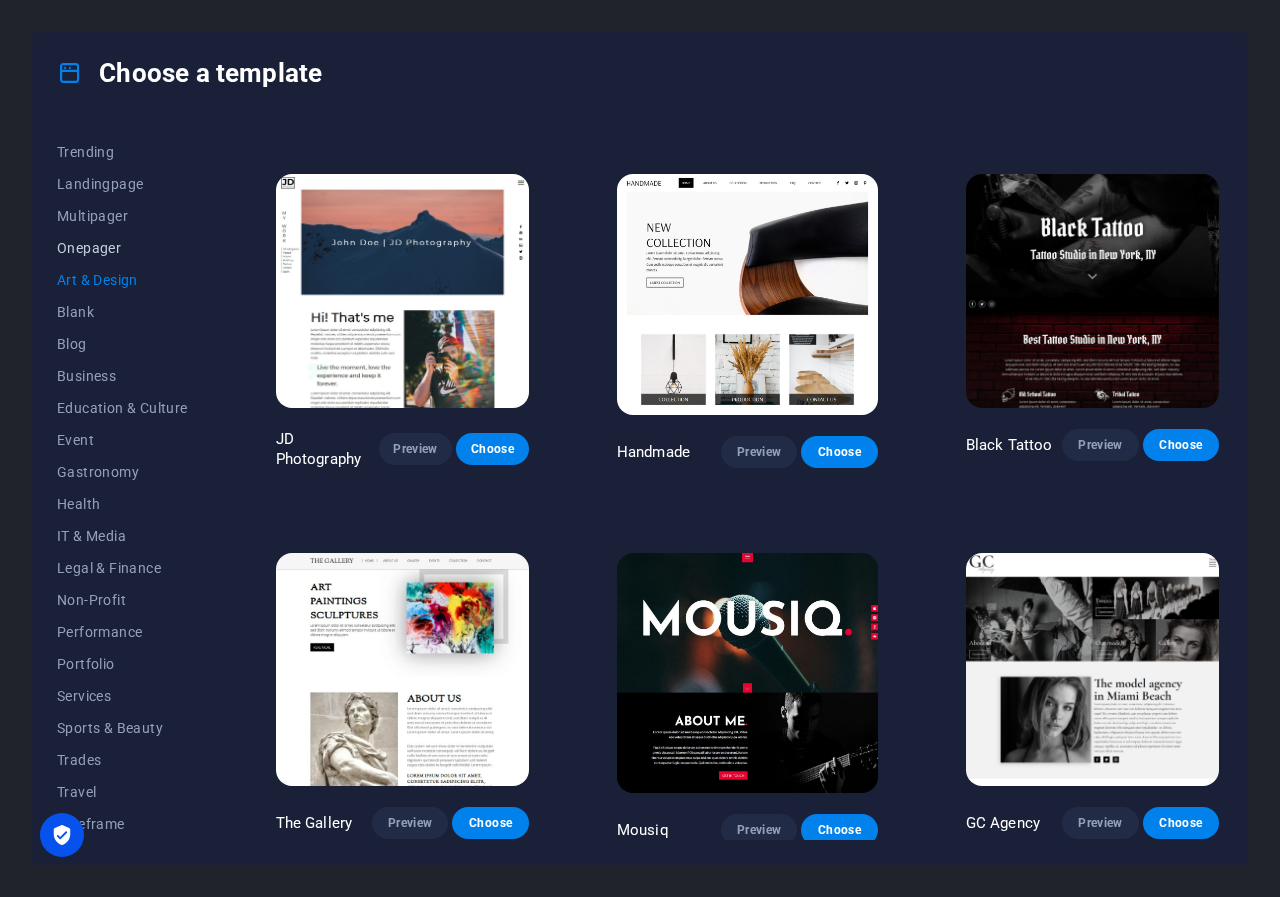 click on "Onepager" at bounding box center (122, 248) 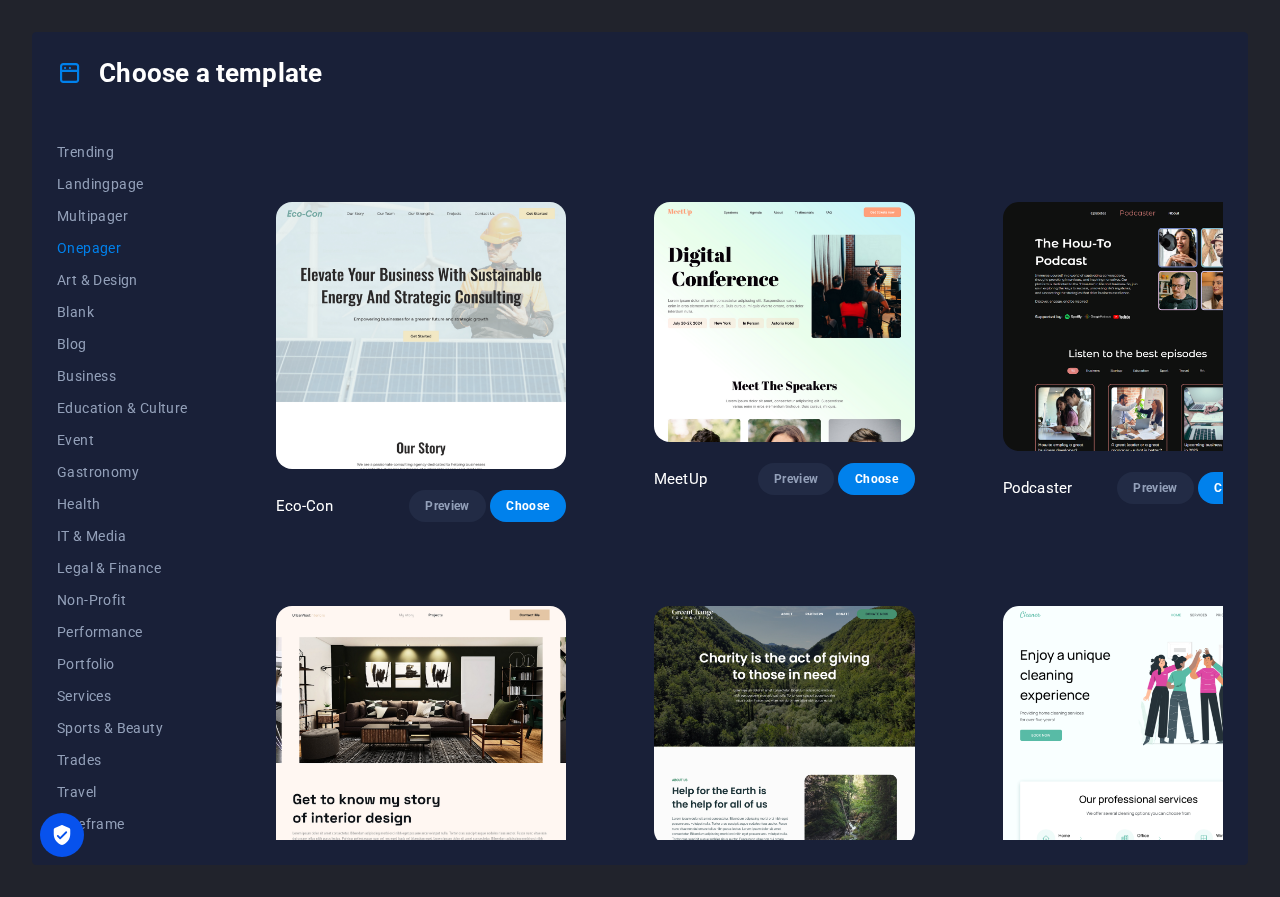 click at bounding box center [1138, 327] 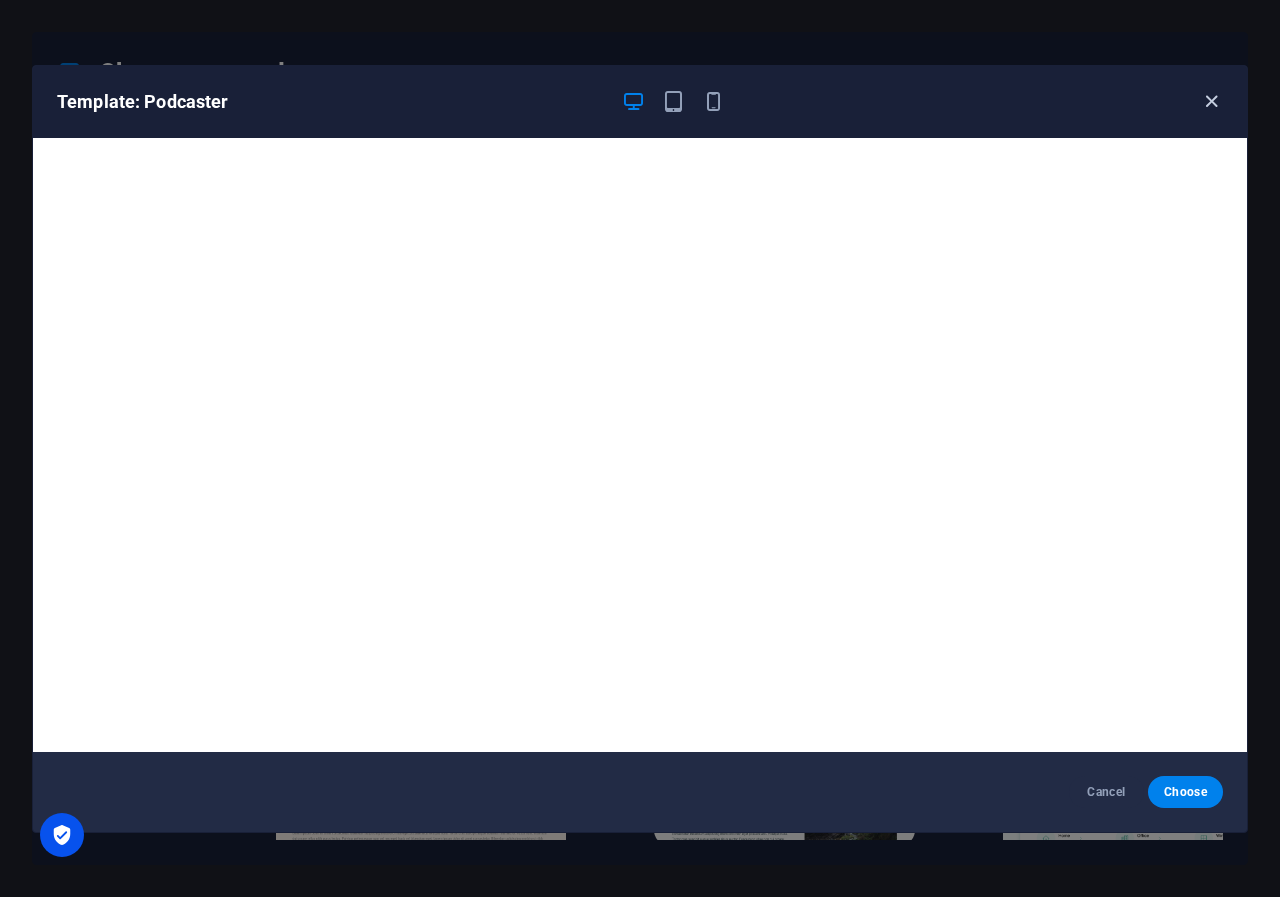click at bounding box center [1211, 101] 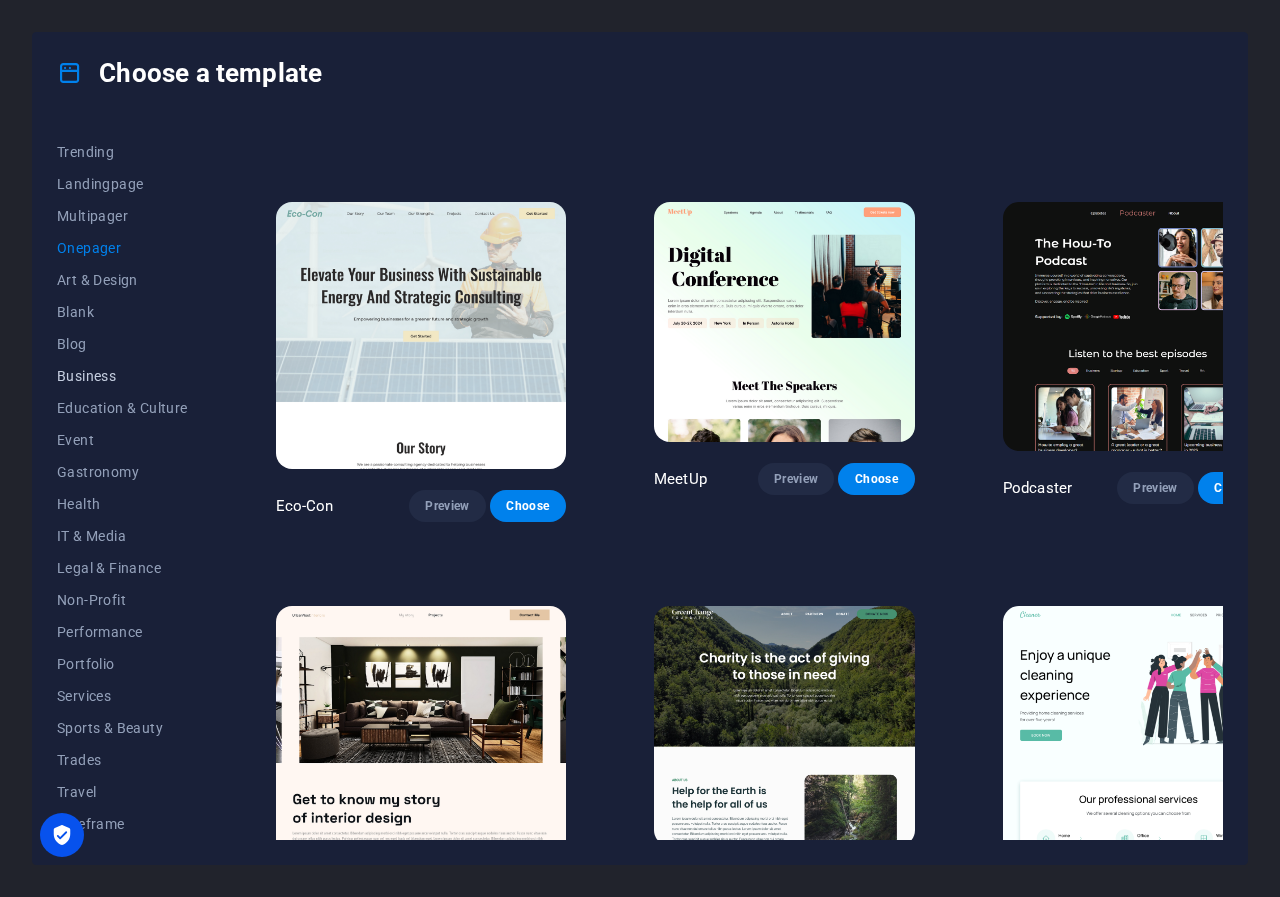 click on "Business" at bounding box center [122, 376] 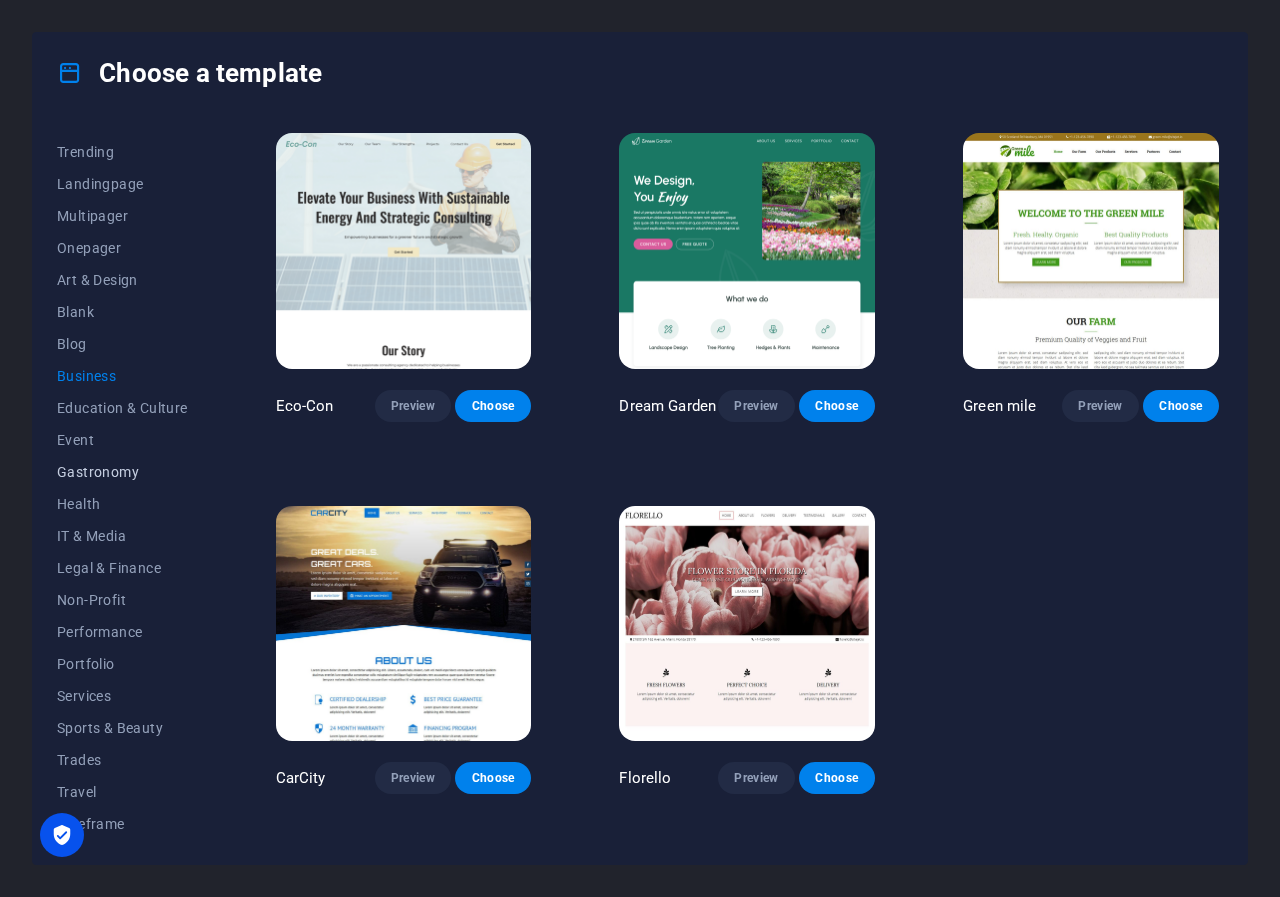 scroll, scrollTop: 0, scrollLeft: 0, axis: both 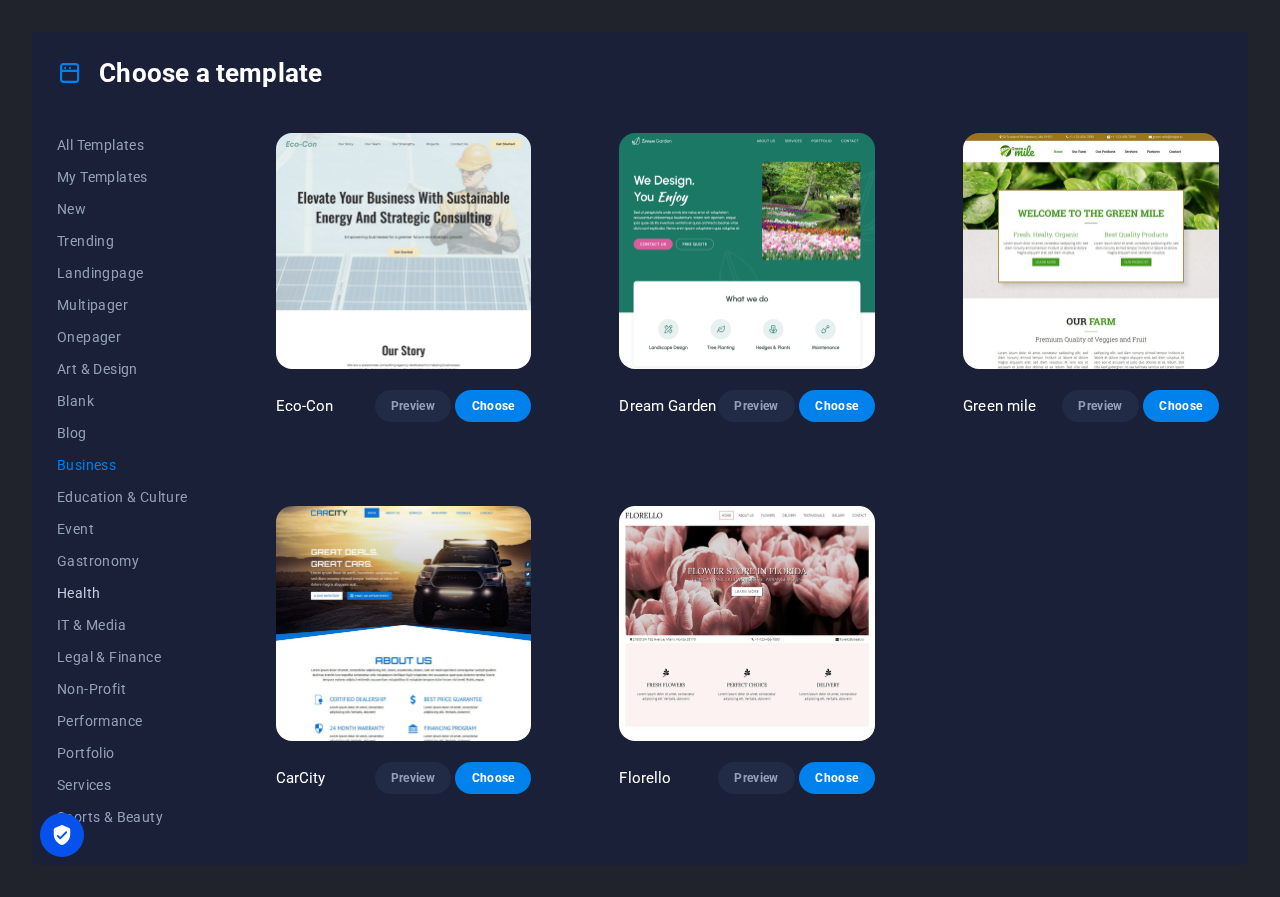 click on "Health" at bounding box center (122, 593) 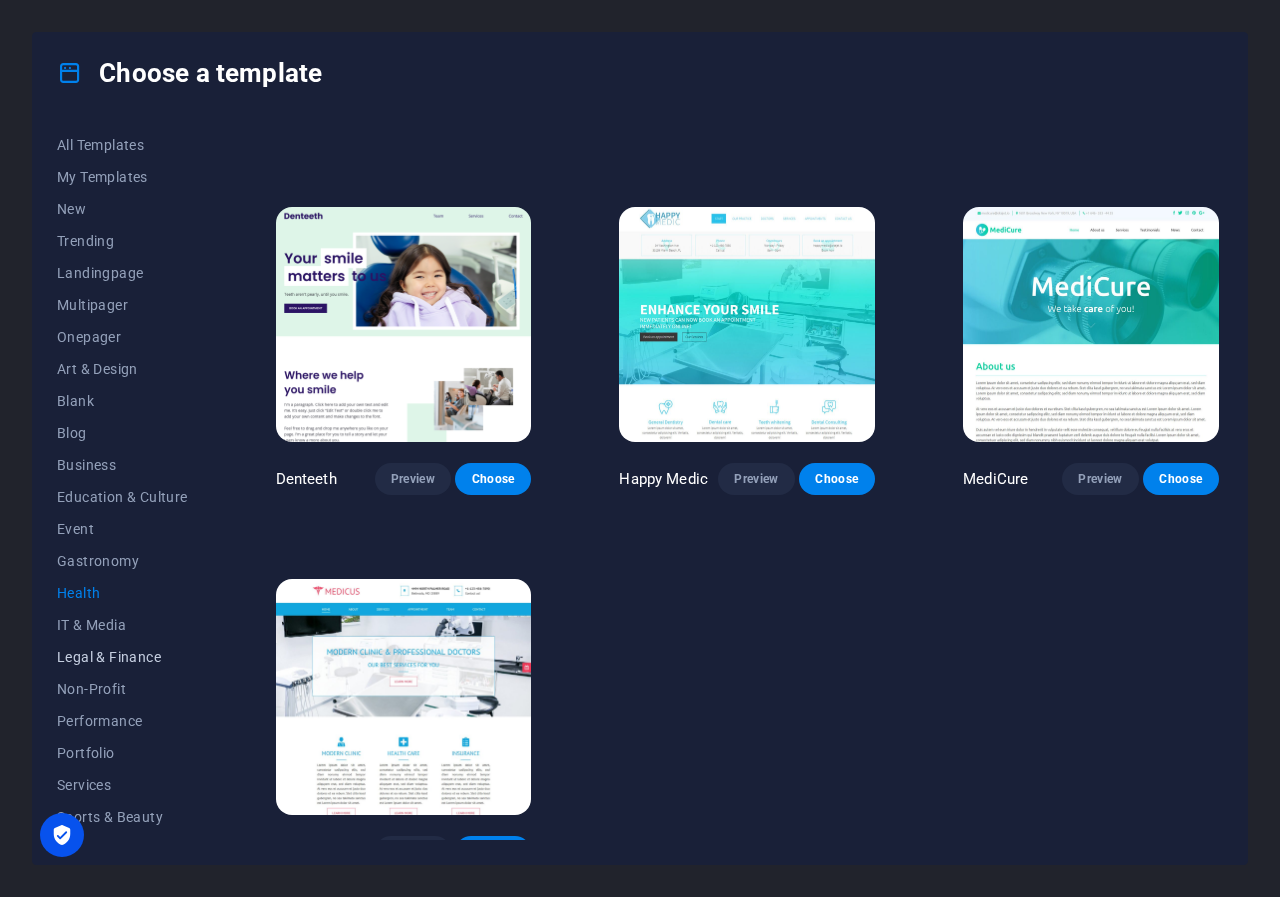 scroll, scrollTop: 300, scrollLeft: 0, axis: vertical 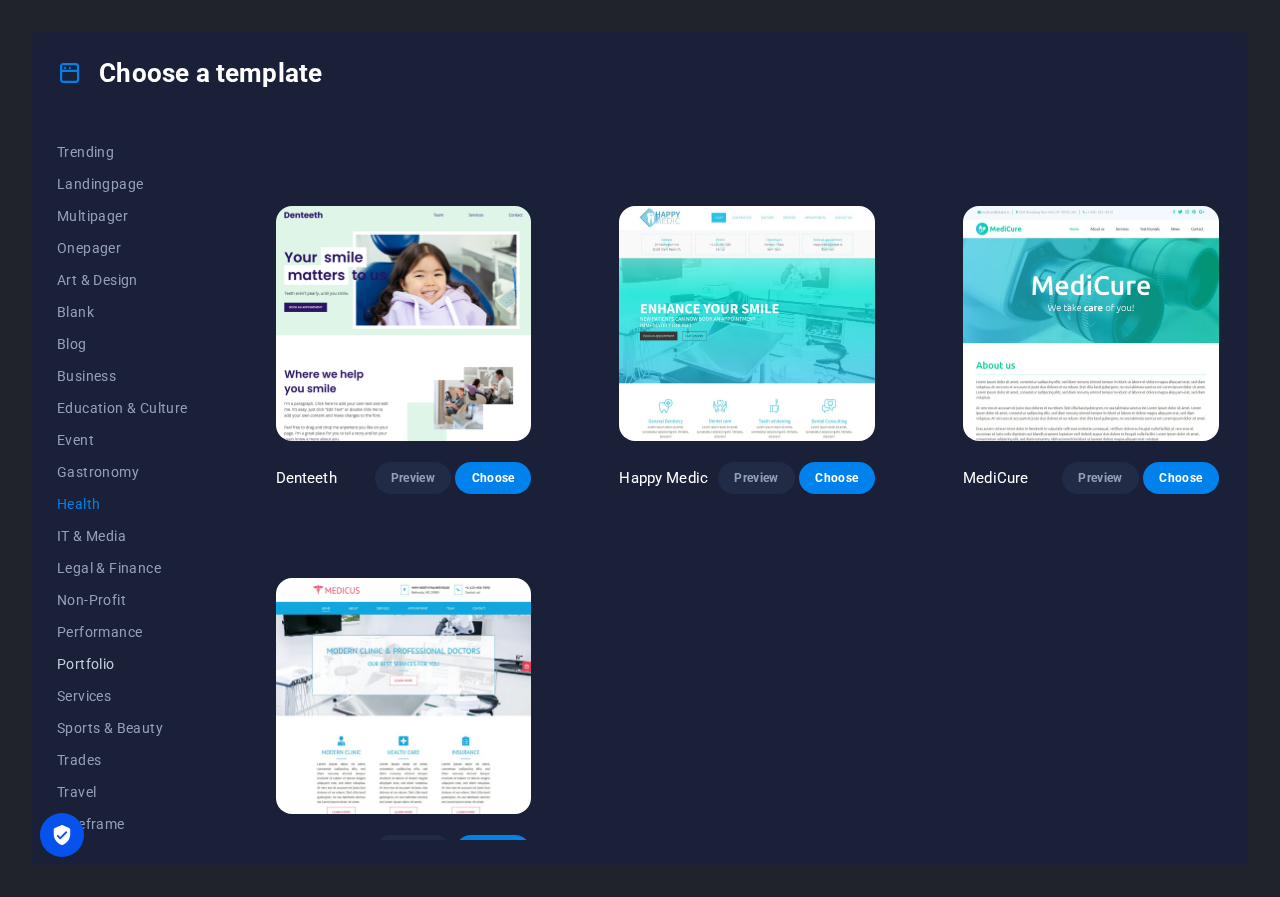 click on "Portfolio" at bounding box center [122, 664] 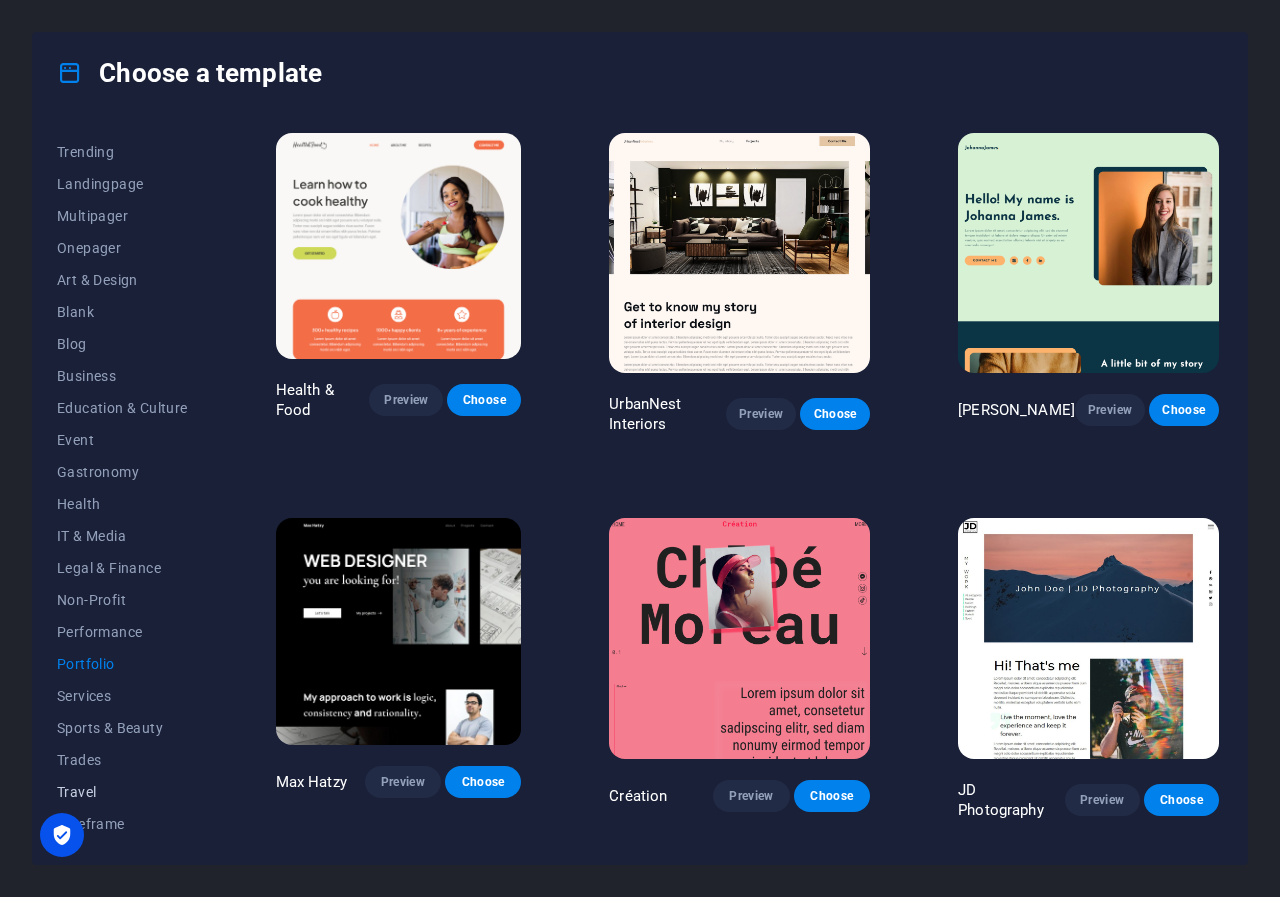 click on "Travel" at bounding box center [122, 792] 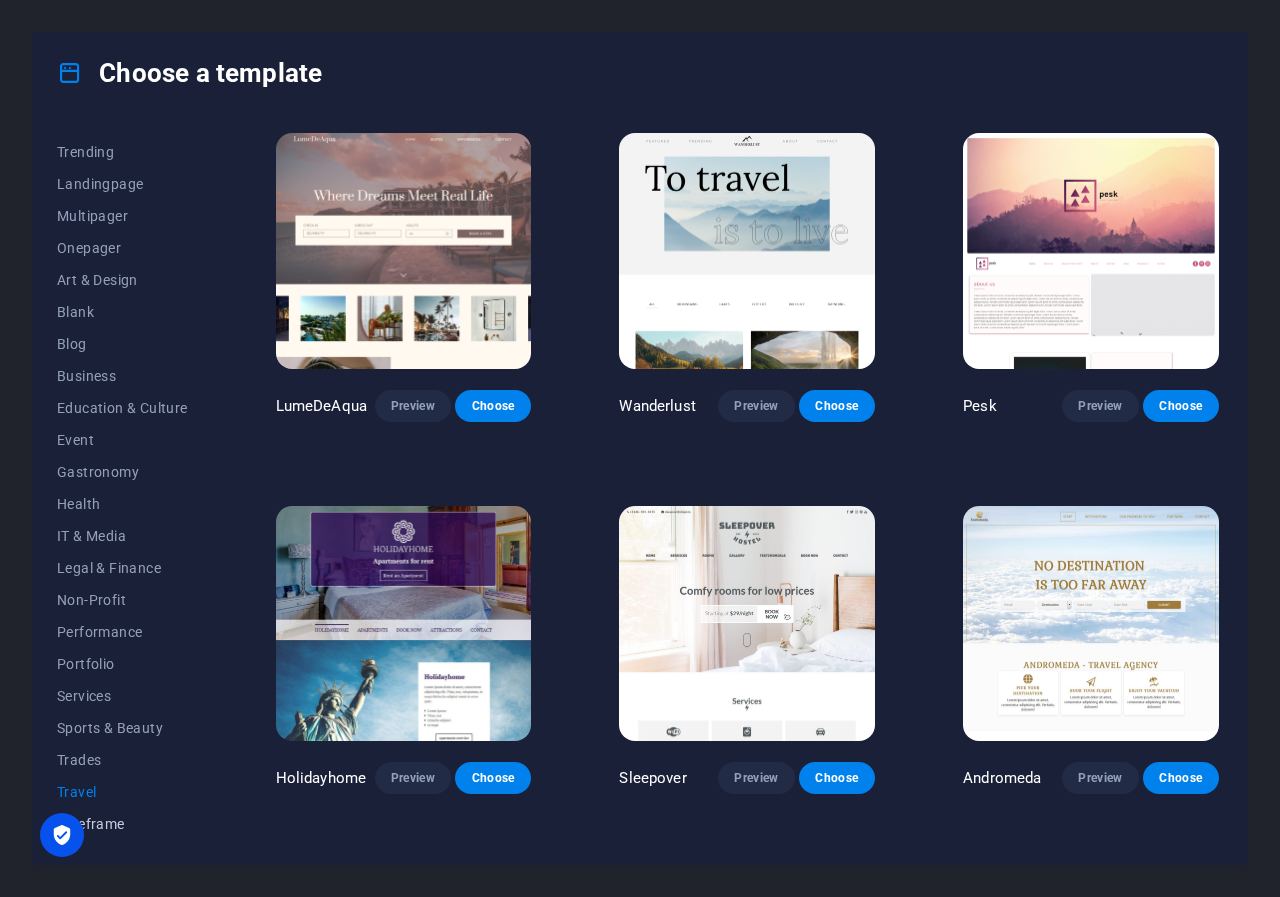 click on "Wireframe" at bounding box center [122, 824] 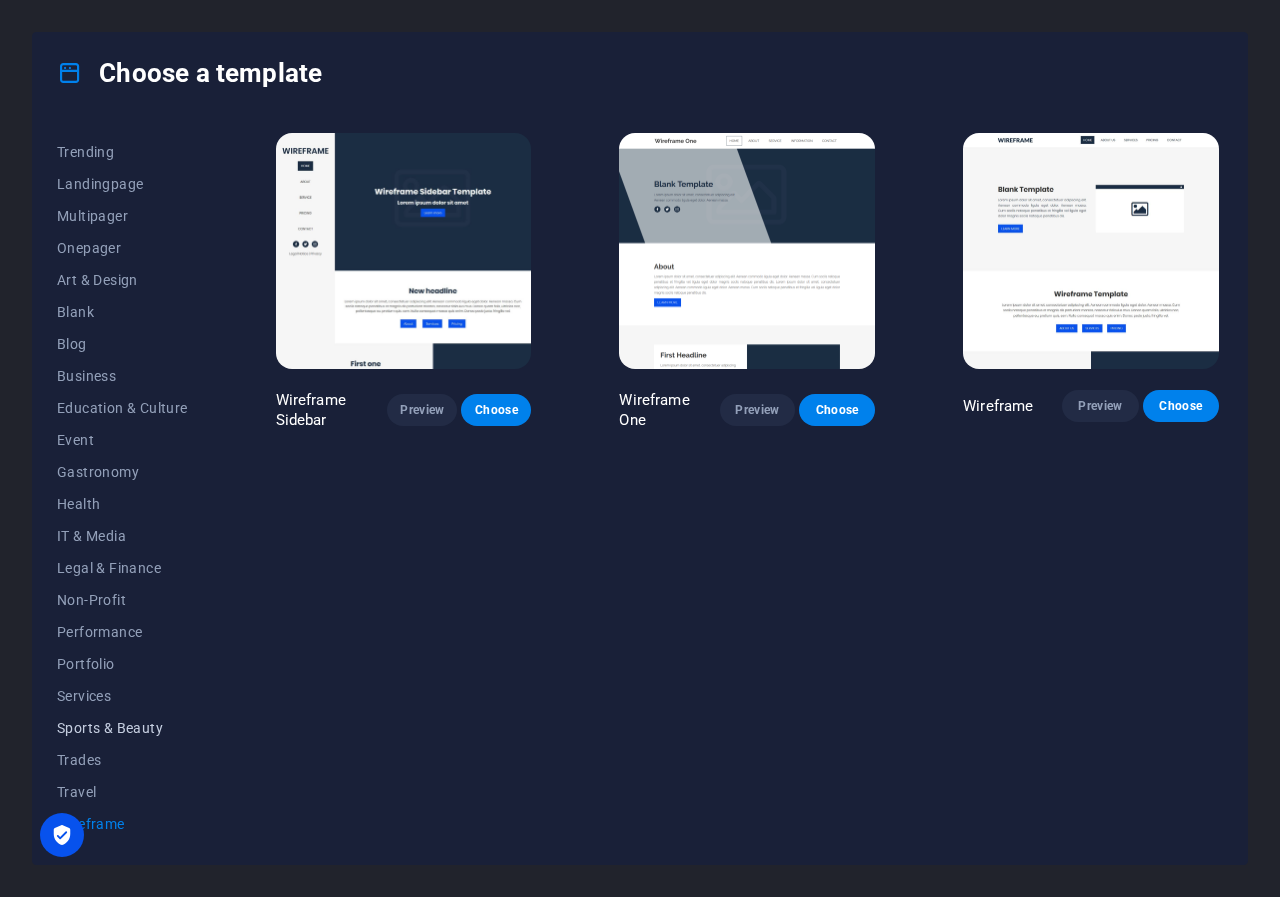click on "Sports & Beauty" at bounding box center (122, 728) 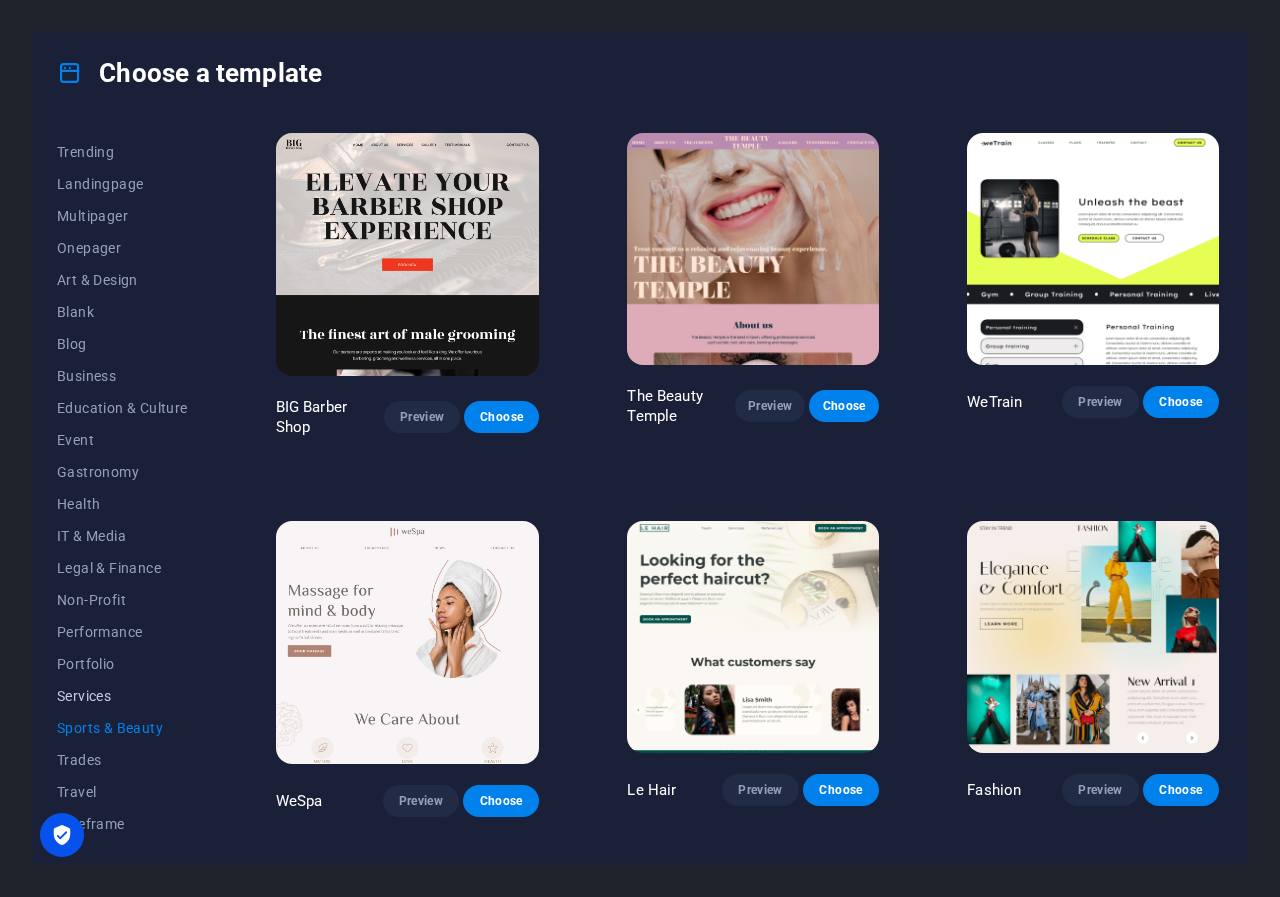 click on "Services" at bounding box center [122, 696] 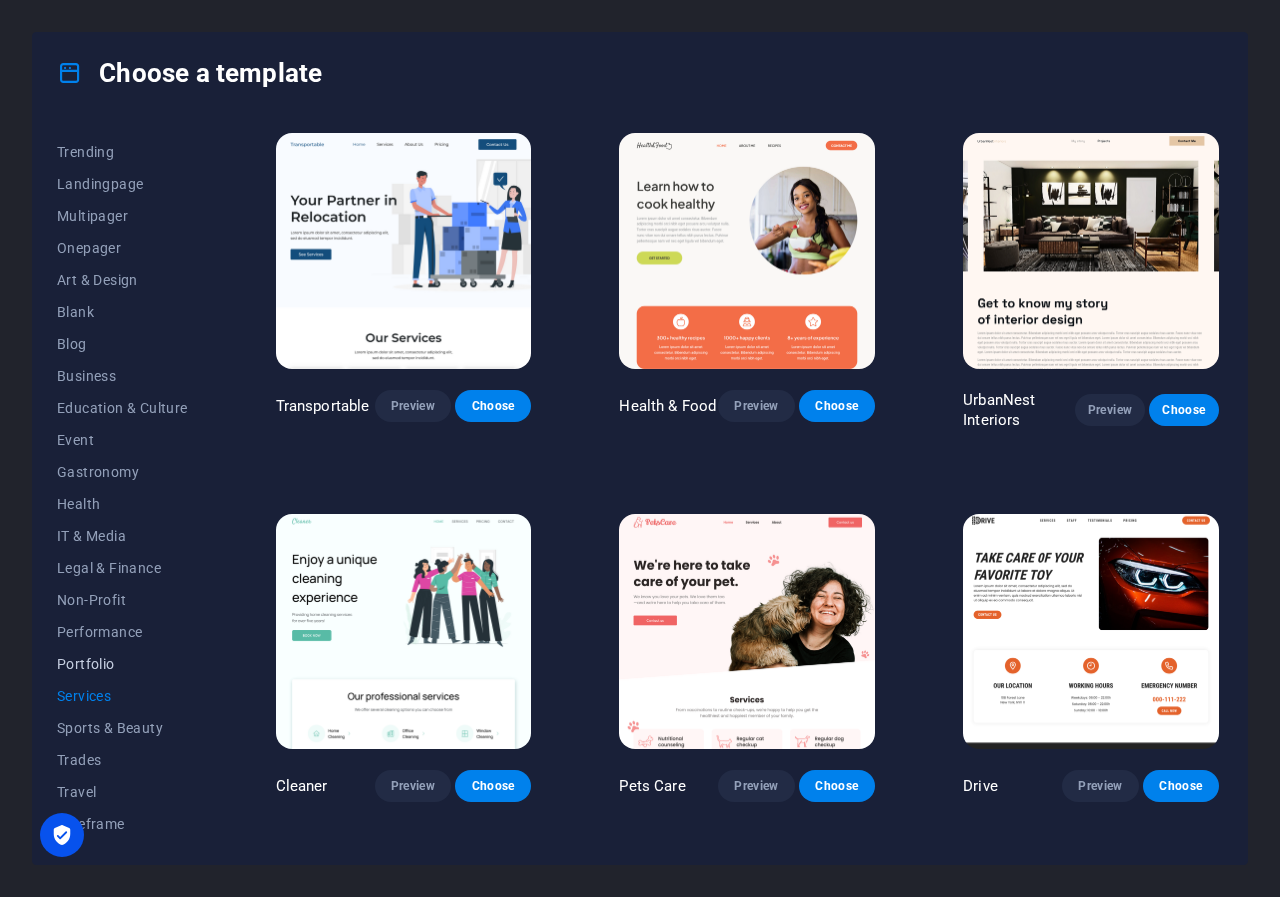 click on "Portfolio" at bounding box center [122, 664] 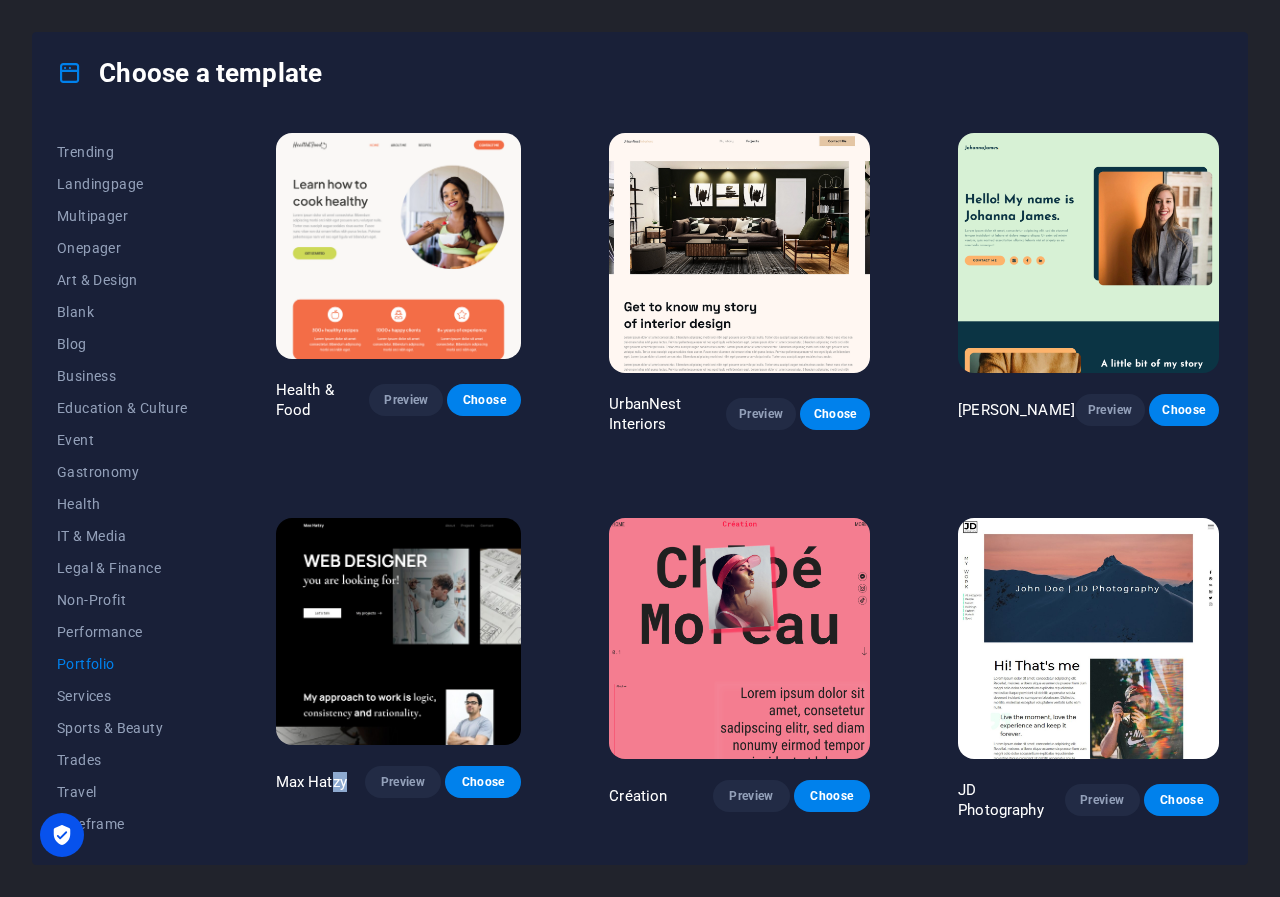 drag, startPoint x: 338, startPoint y: 795, endPoint x: 454, endPoint y: 677, distance: 165.46902 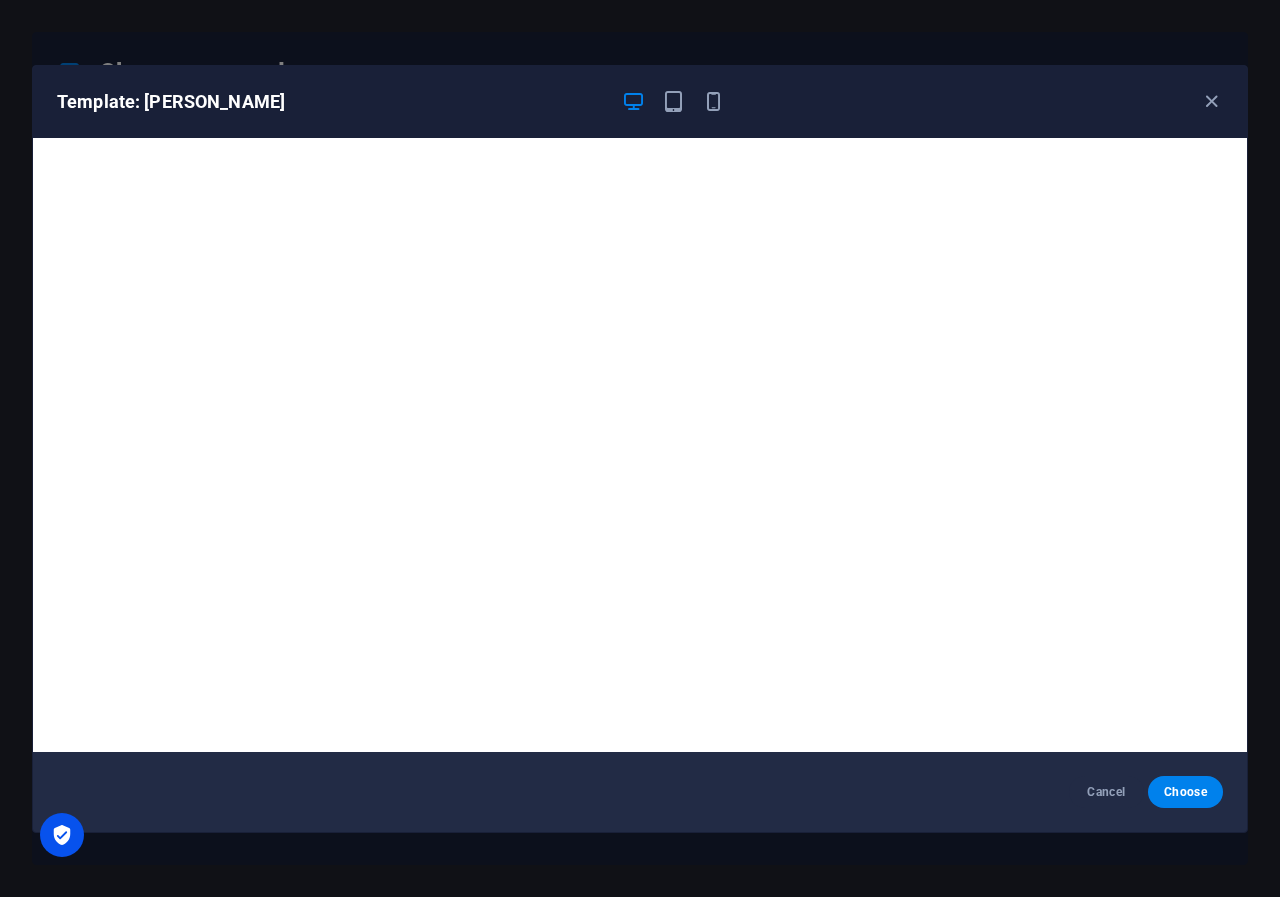 click on "Cancel Choose" at bounding box center [640, 792] 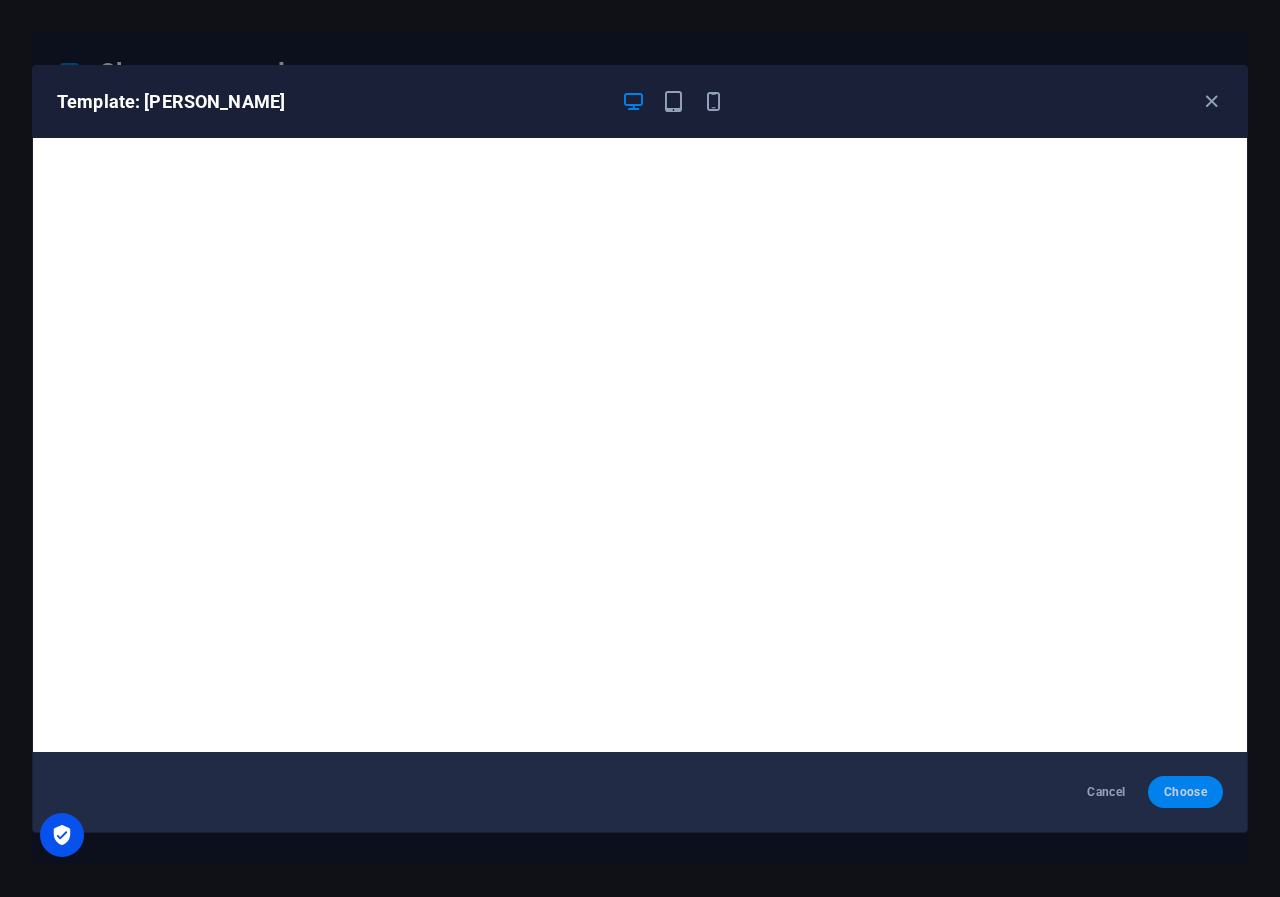 click on "Choose" at bounding box center [1185, 792] 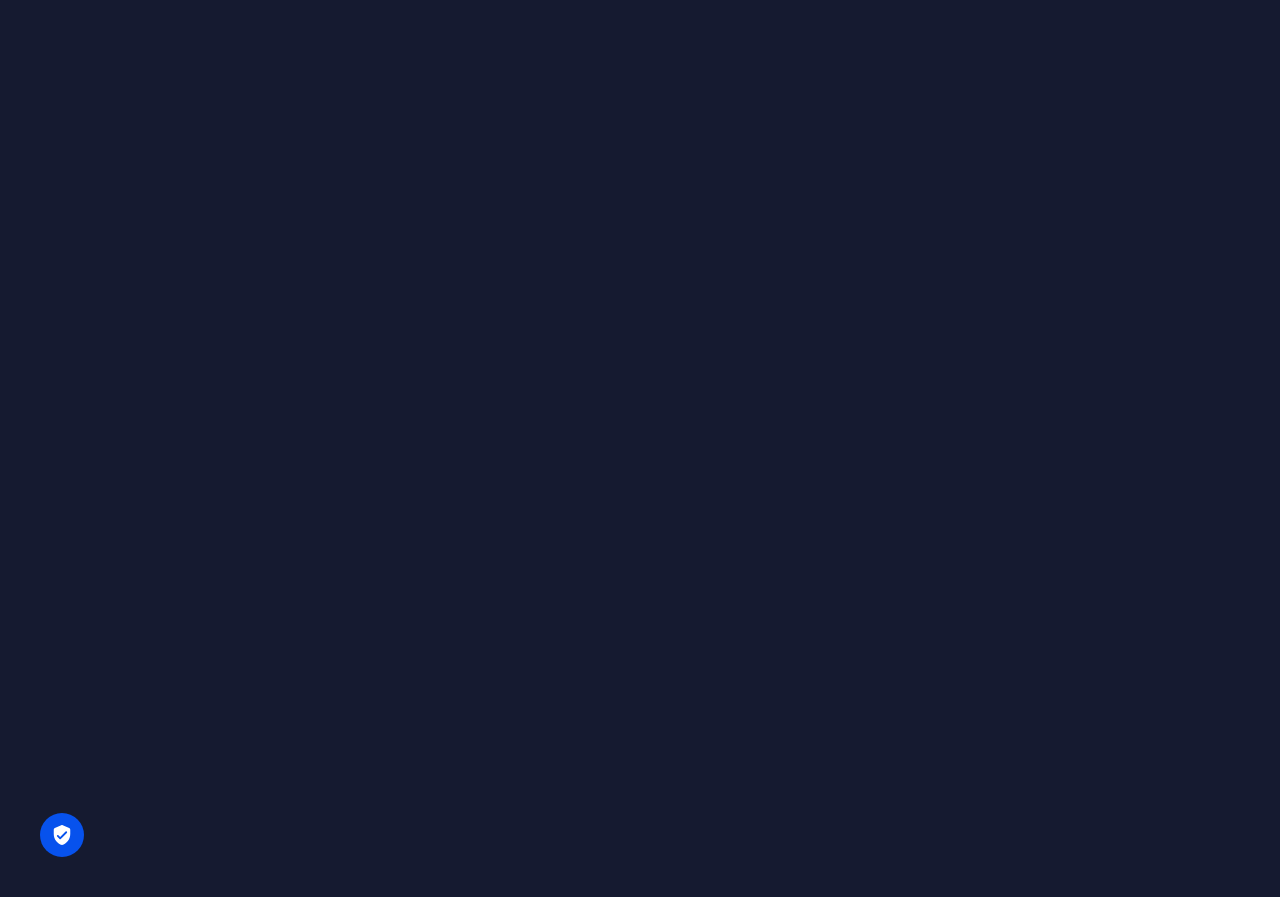 scroll, scrollTop: 0, scrollLeft: 0, axis: both 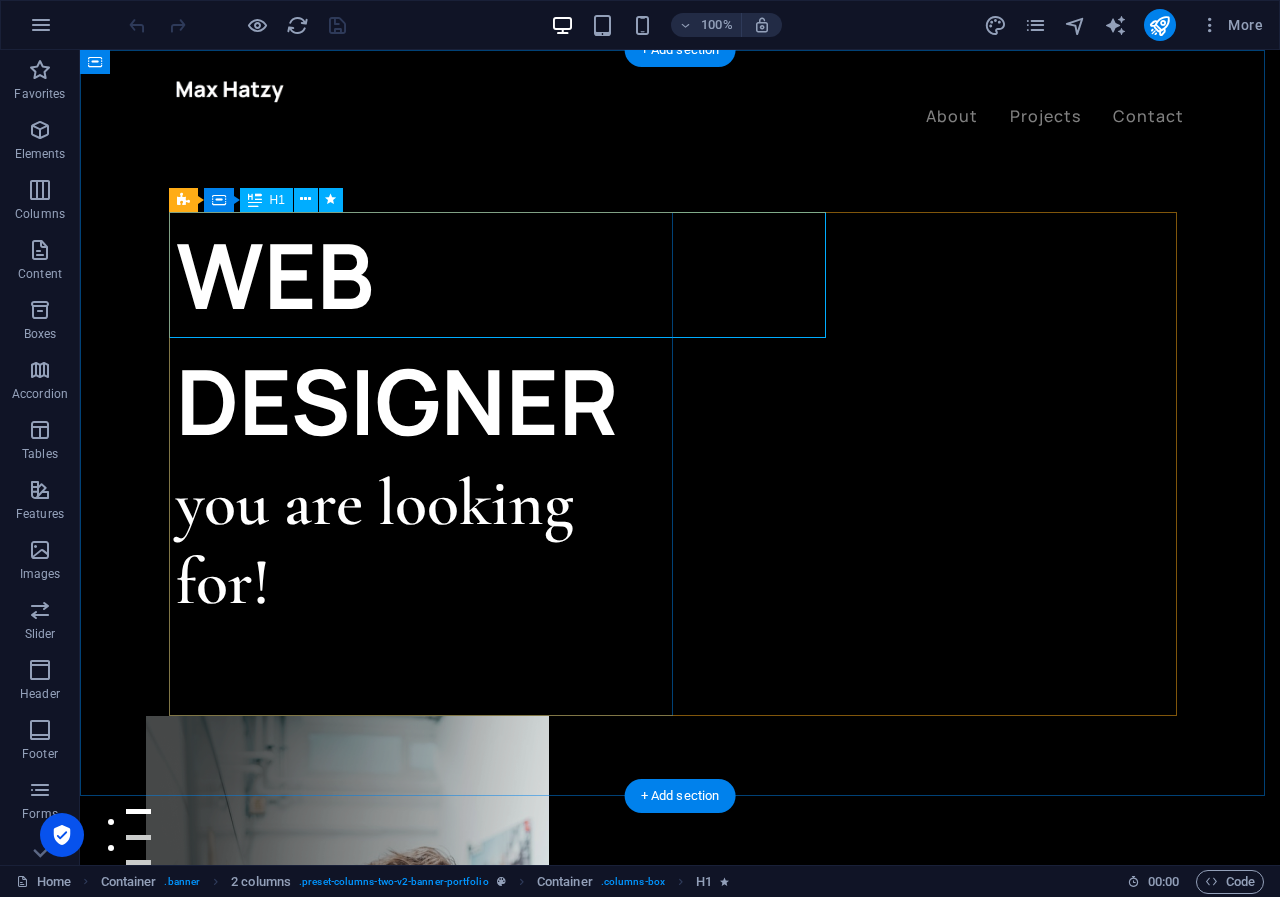 click on "WEB DESIGNER" at bounding box center [428, 338] 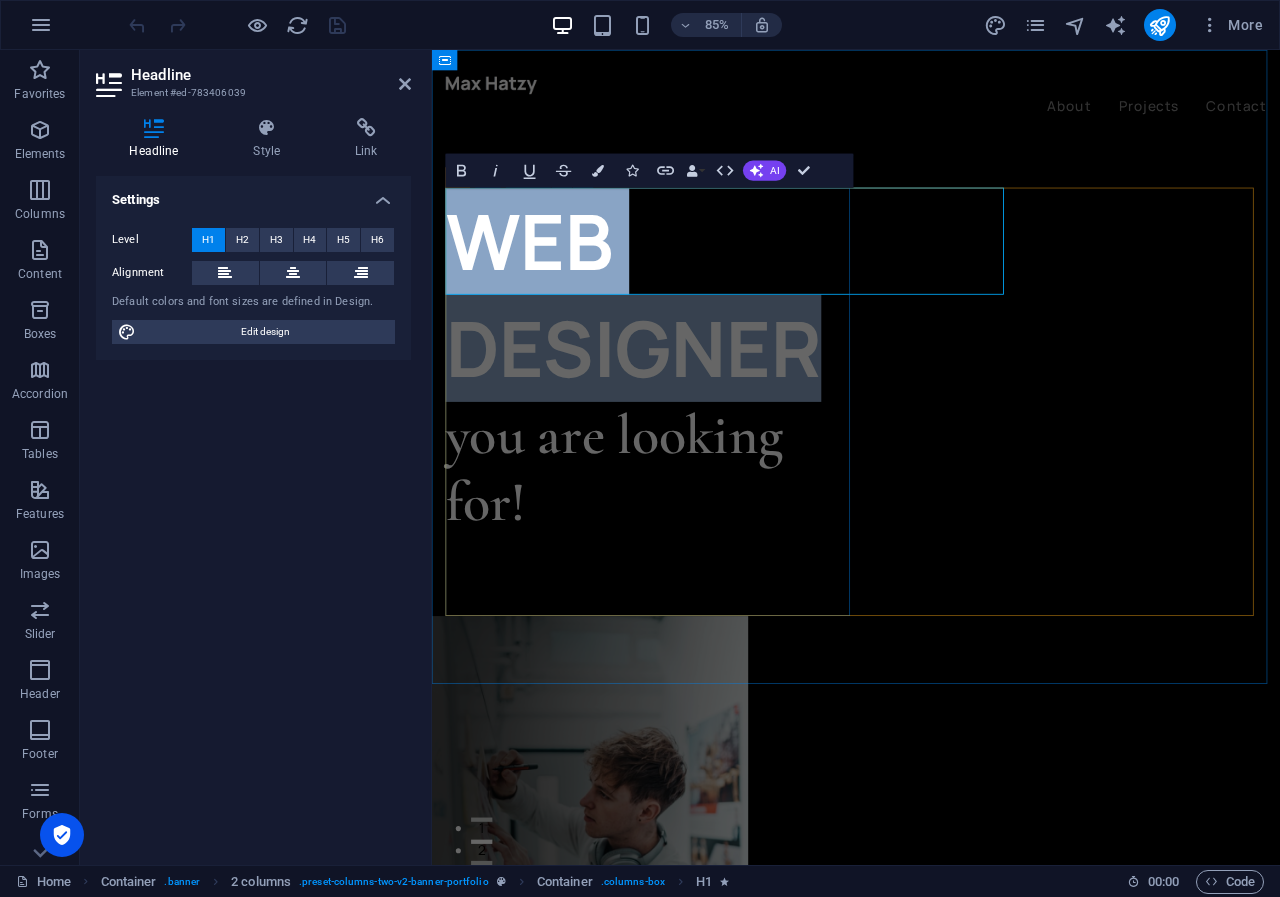 type 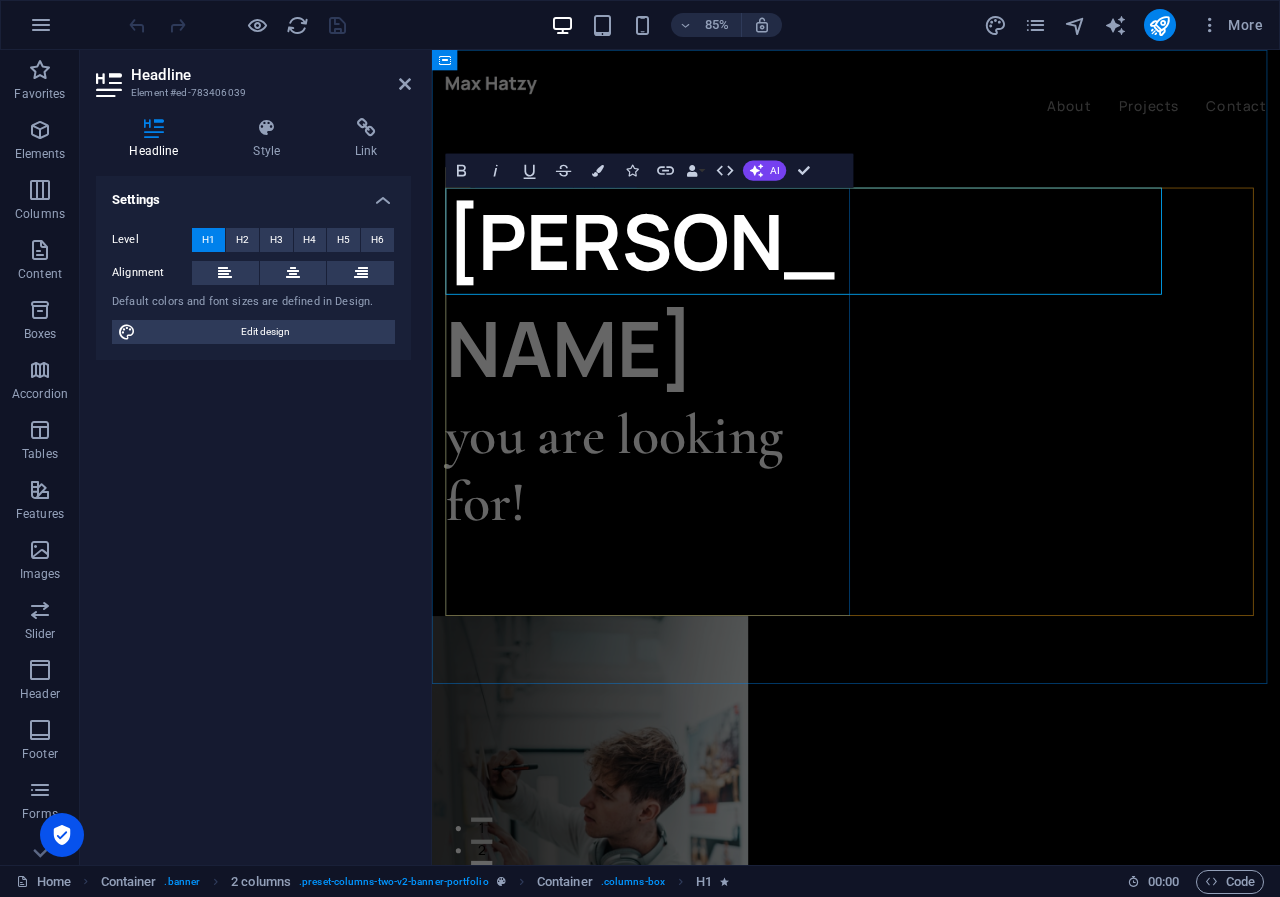 click on "[PERSON_NAME] you are looking for! Let’s talk My projects" at bounding box center (689, 464) 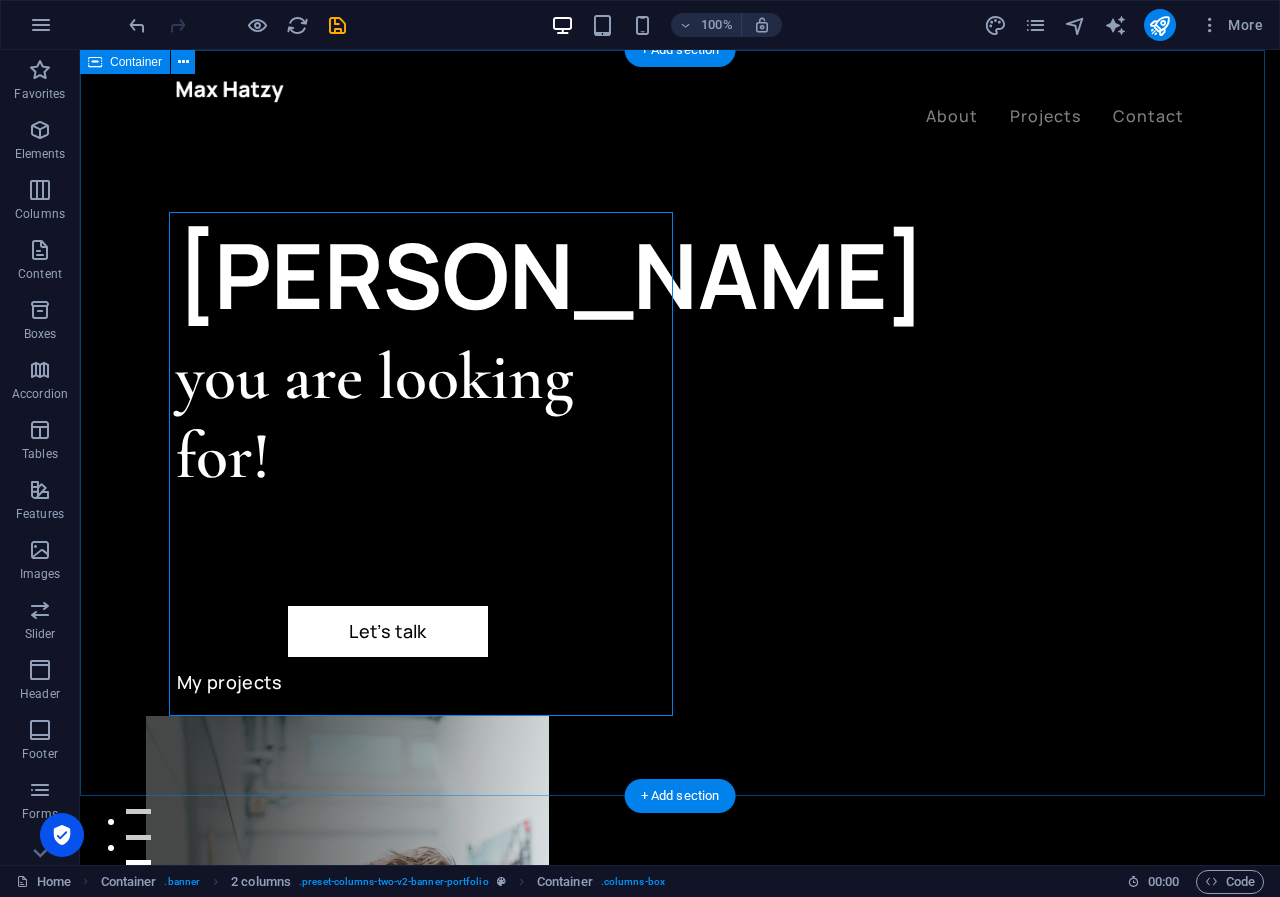 click on "[PERSON_NAME] you are looking for! Let’s talk My projects" at bounding box center [680, 927] 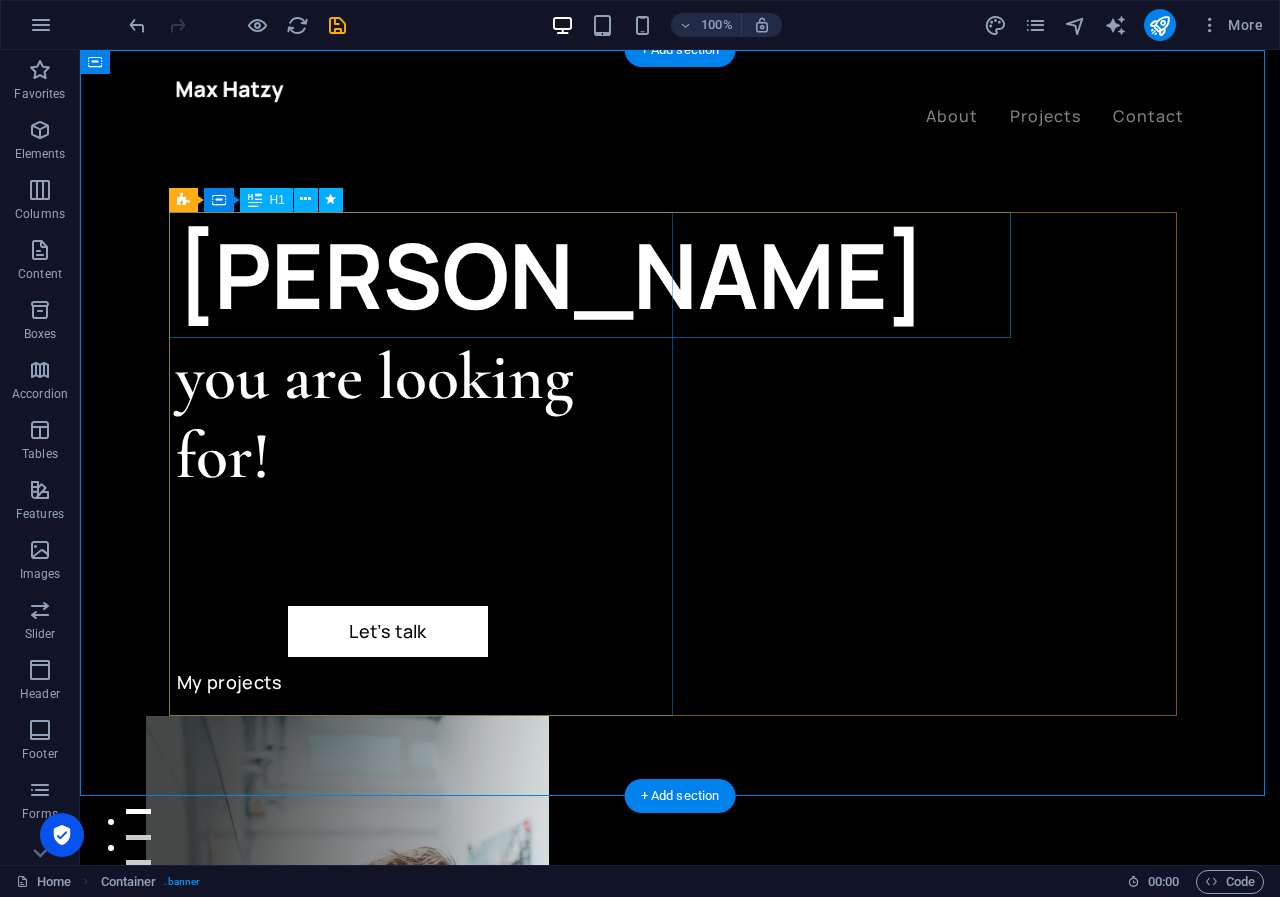 click on "[PERSON_NAME]" at bounding box center [428, 275] 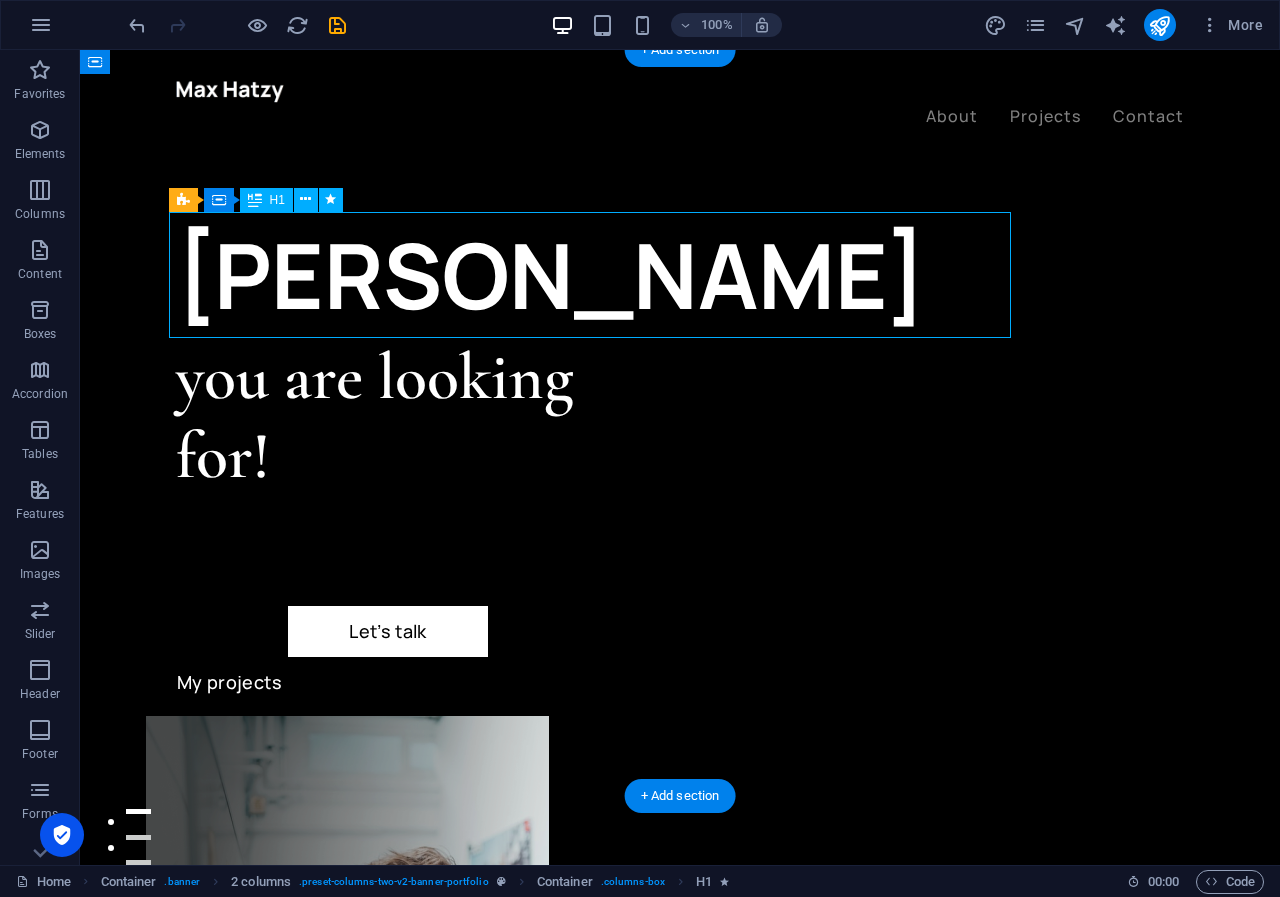 click on "[PERSON_NAME]" at bounding box center (428, 275) 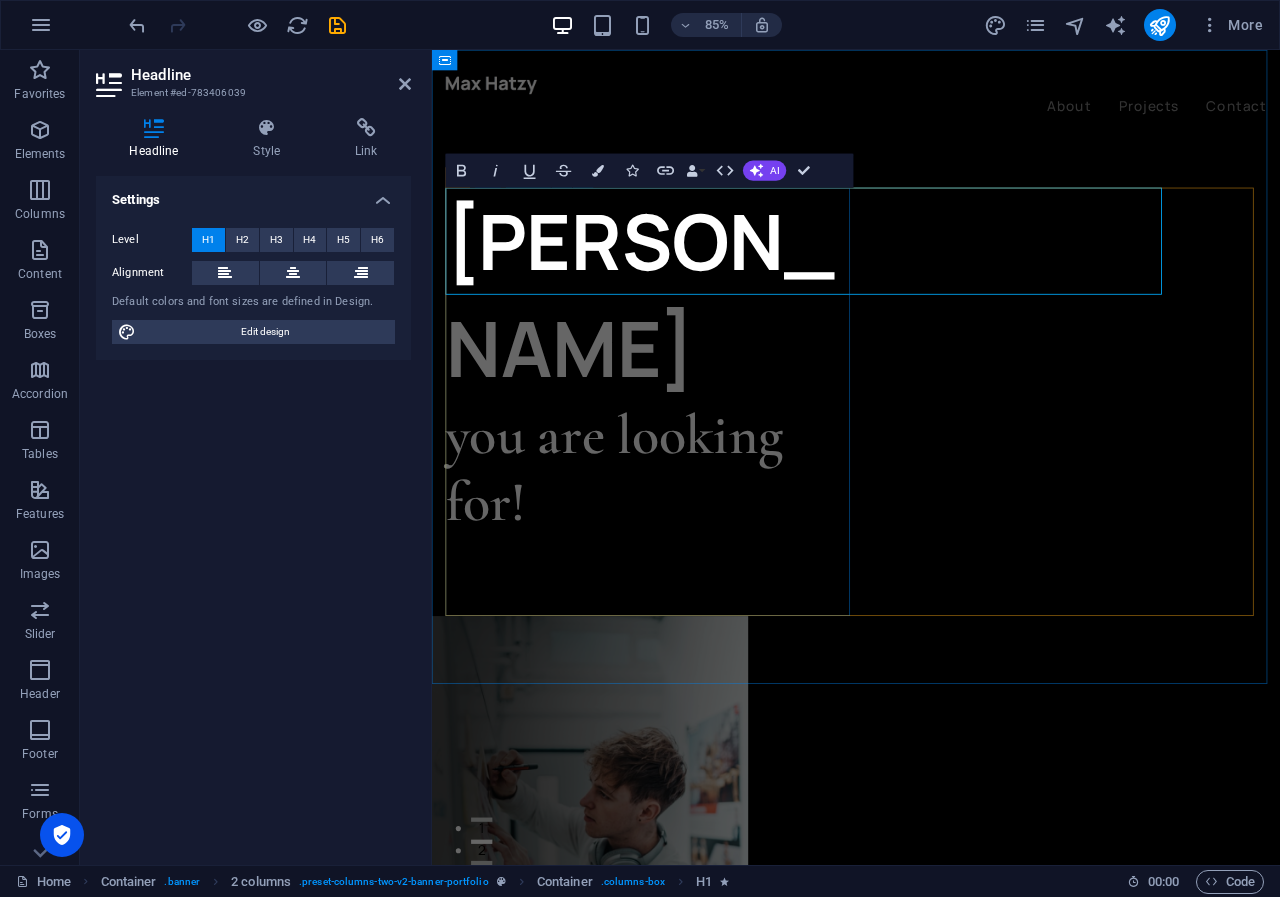 click on "[PERSON_NAME]" at bounding box center (689, 338) 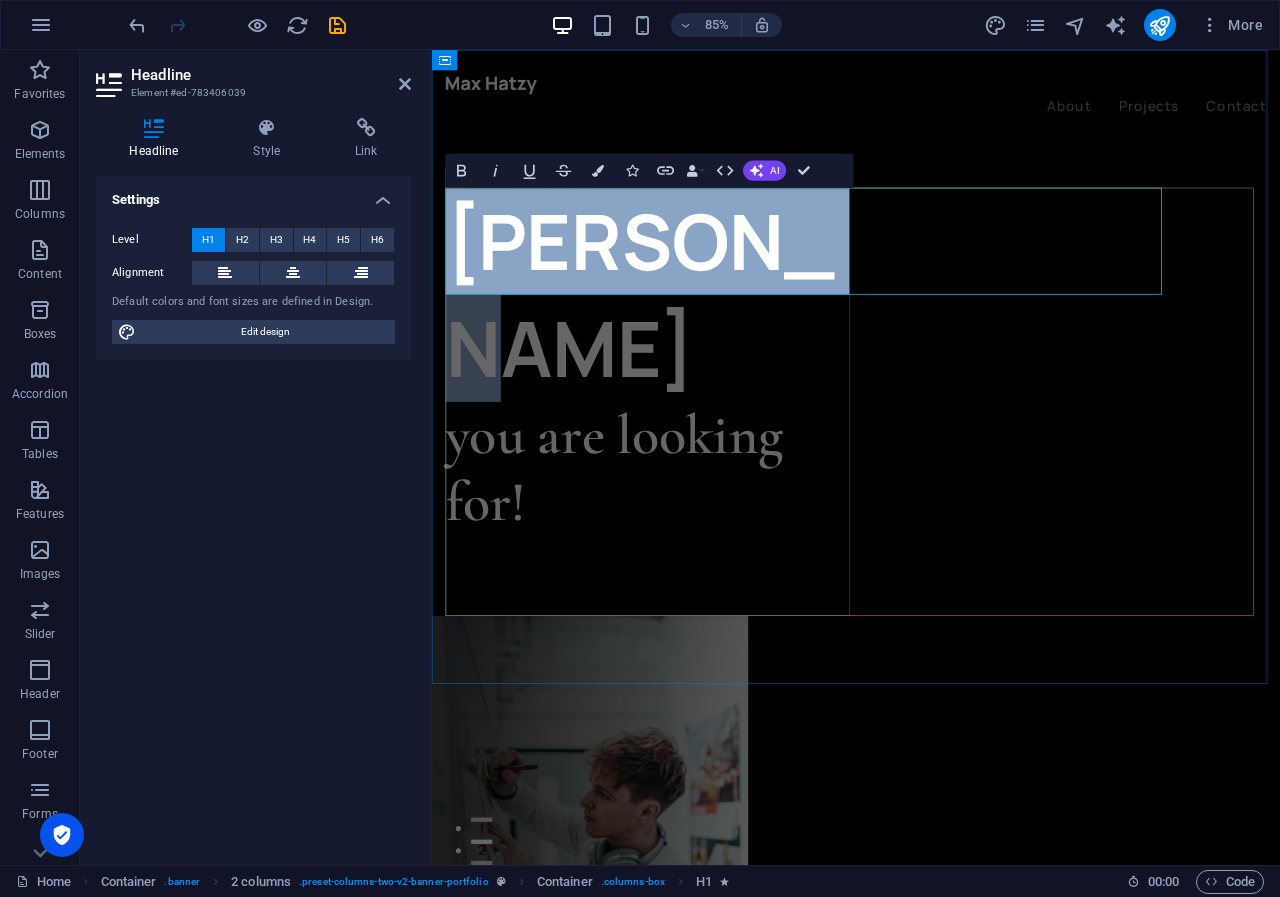 drag, startPoint x: 1003, startPoint y: 284, endPoint x: 467, endPoint y: 281, distance: 536.0084 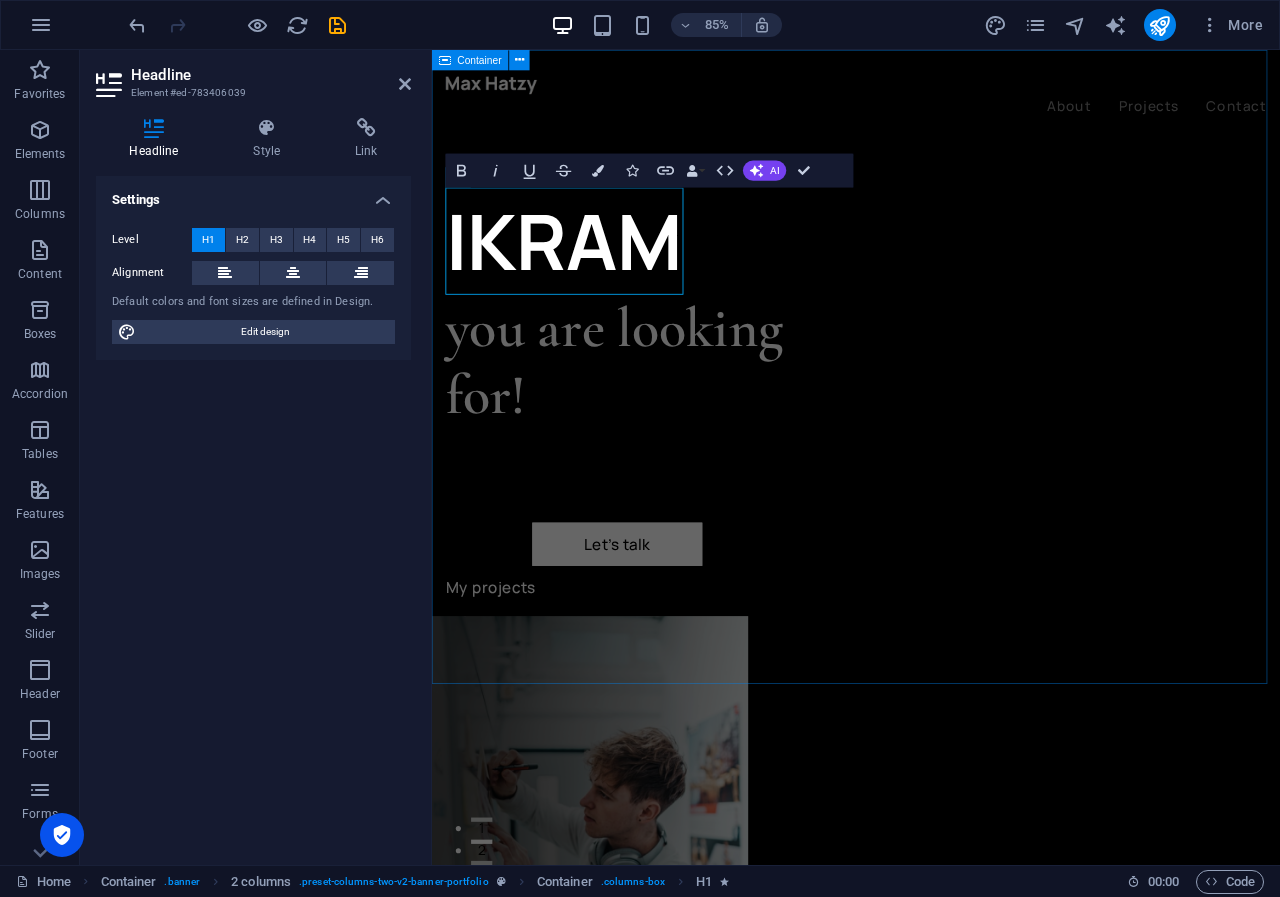 click on "IKRAM you are looking for! Let’s talk My projects" at bounding box center [931, 927] 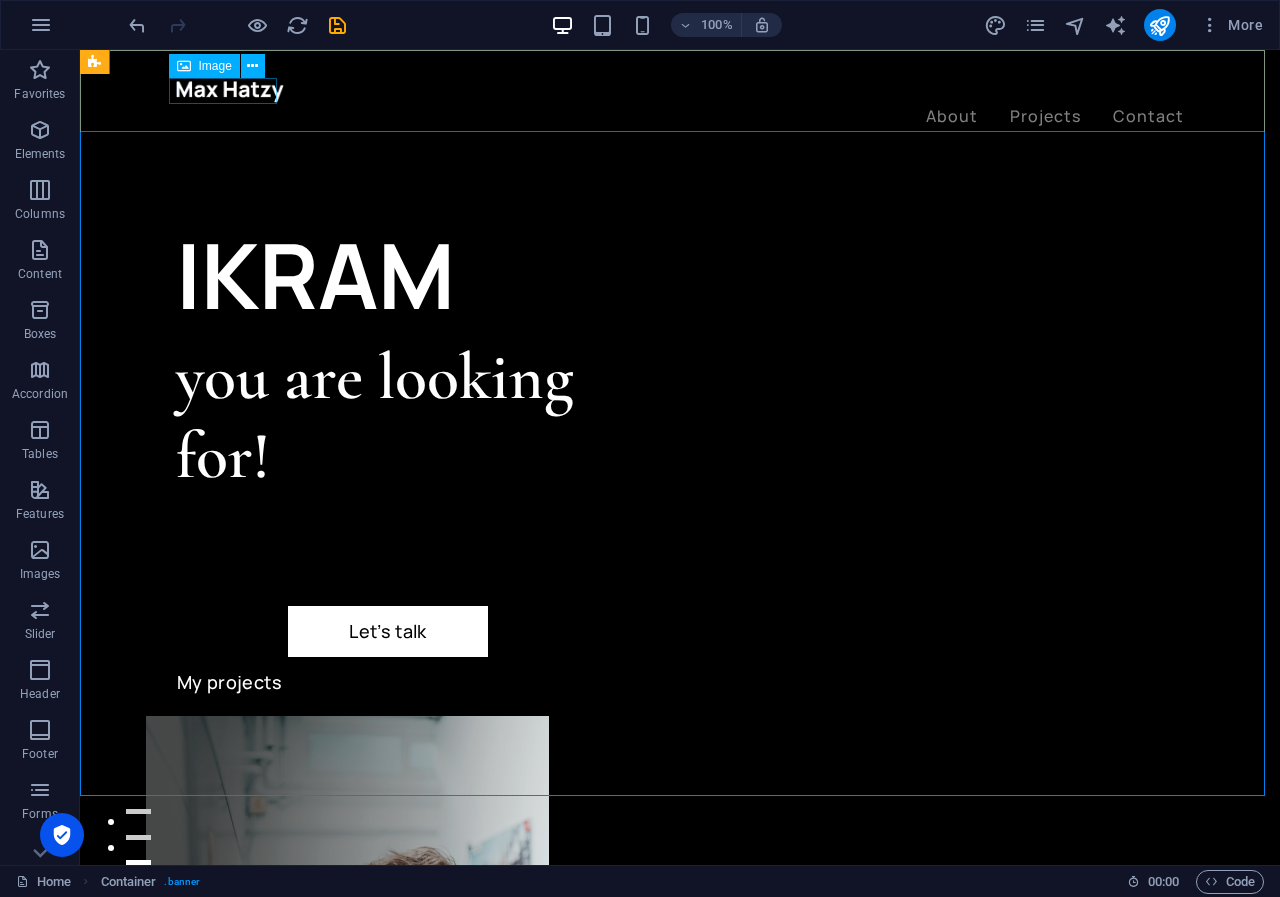 click at bounding box center [680, 91] 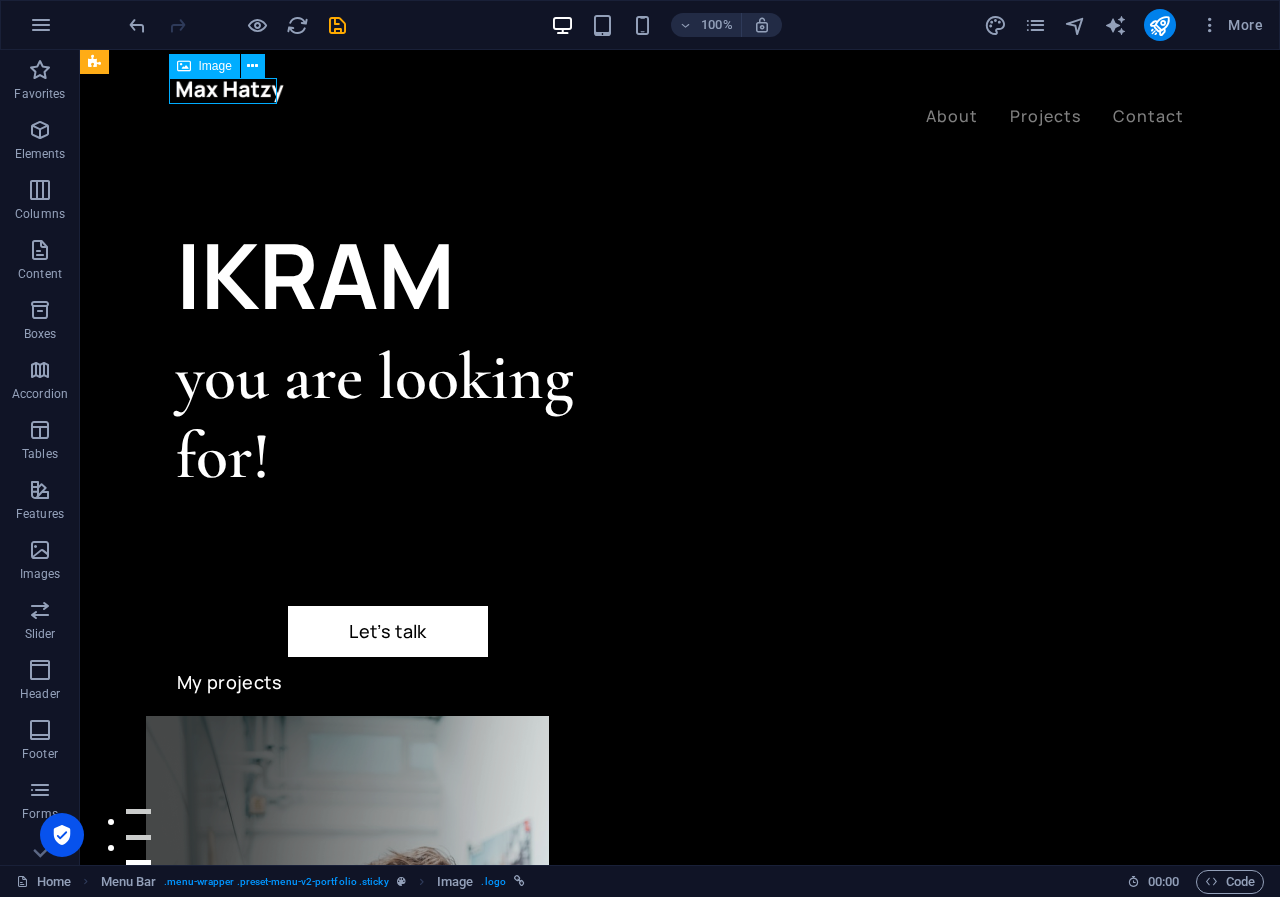 click at bounding box center [680, 91] 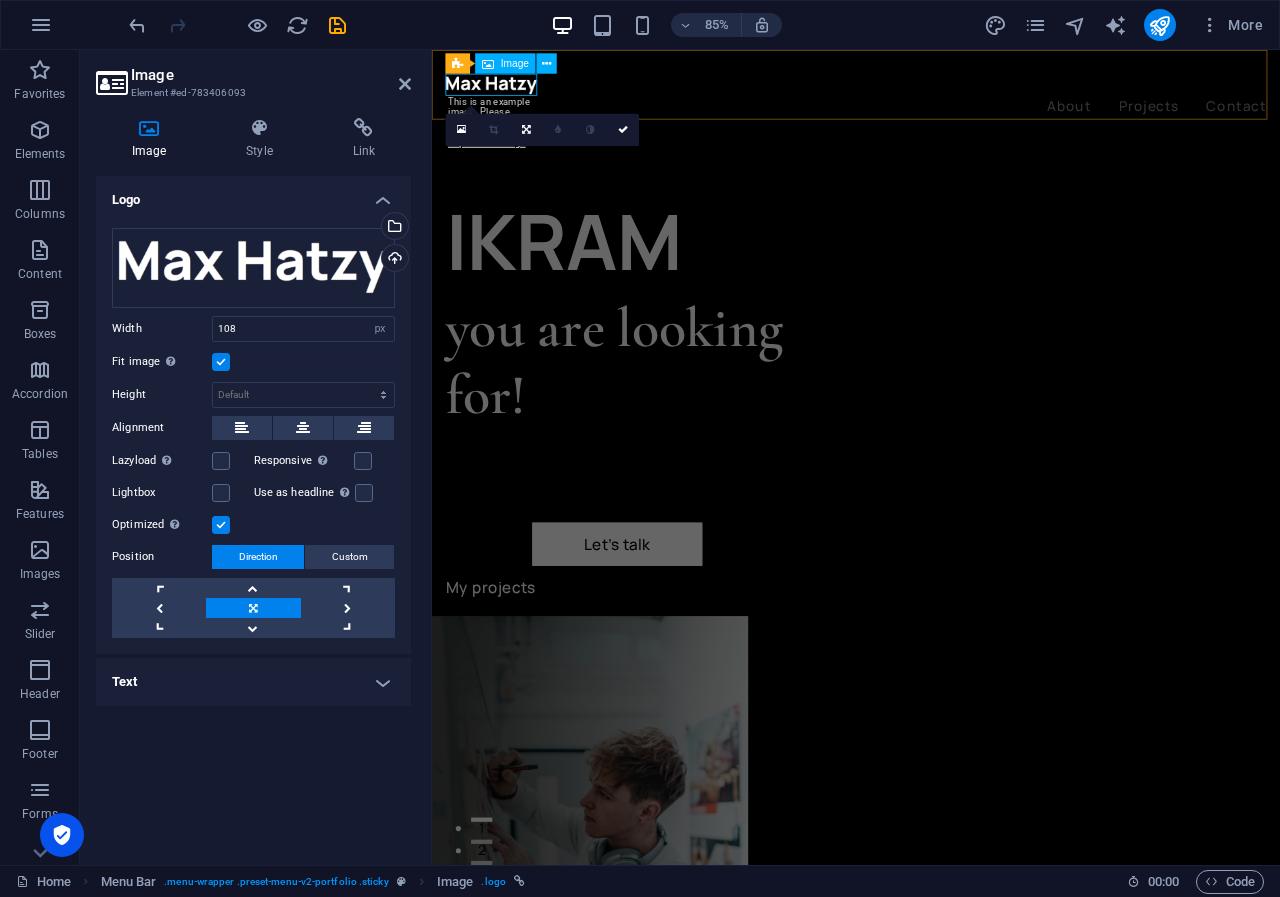 click at bounding box center (931, 91) 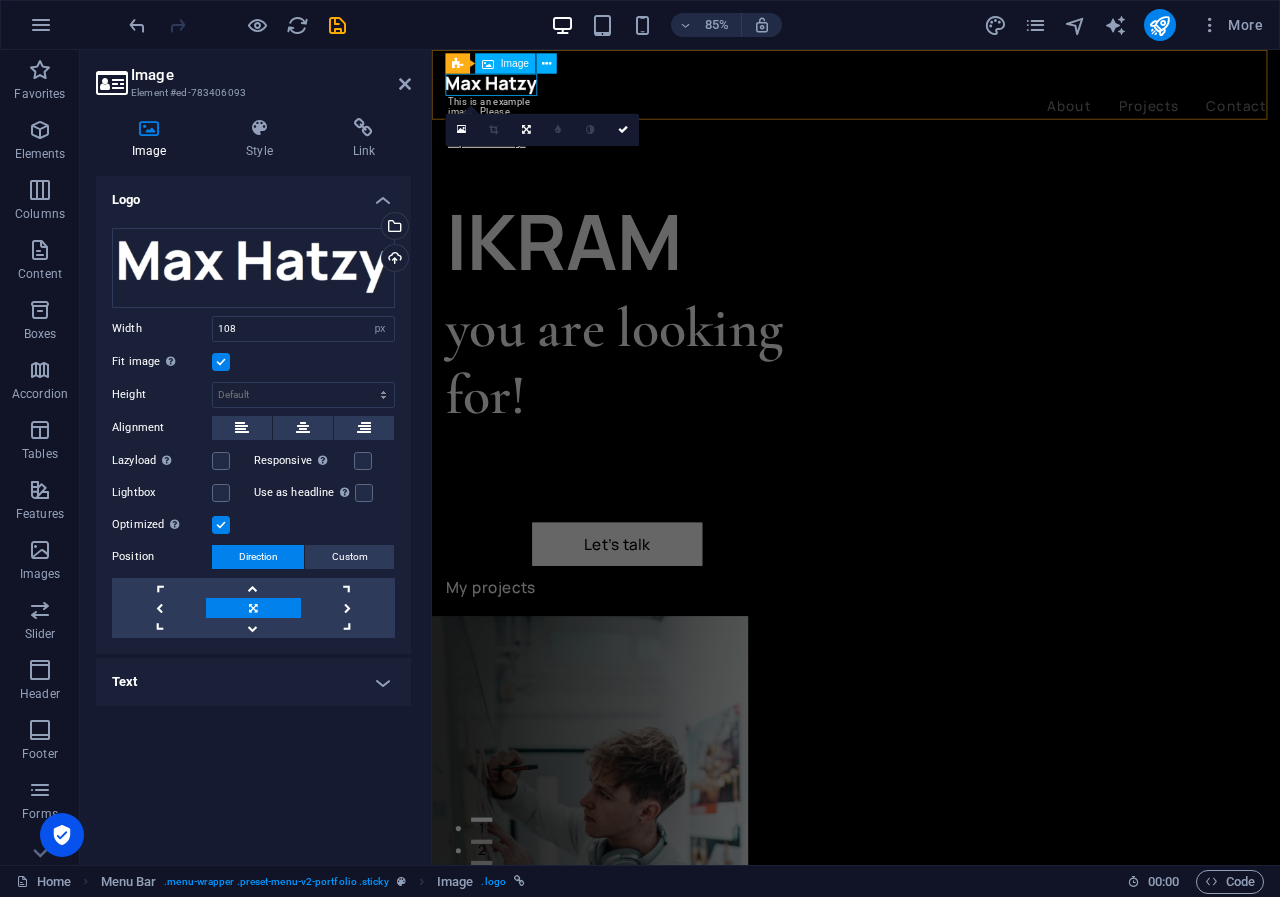 click at bounding box center (931, 91) 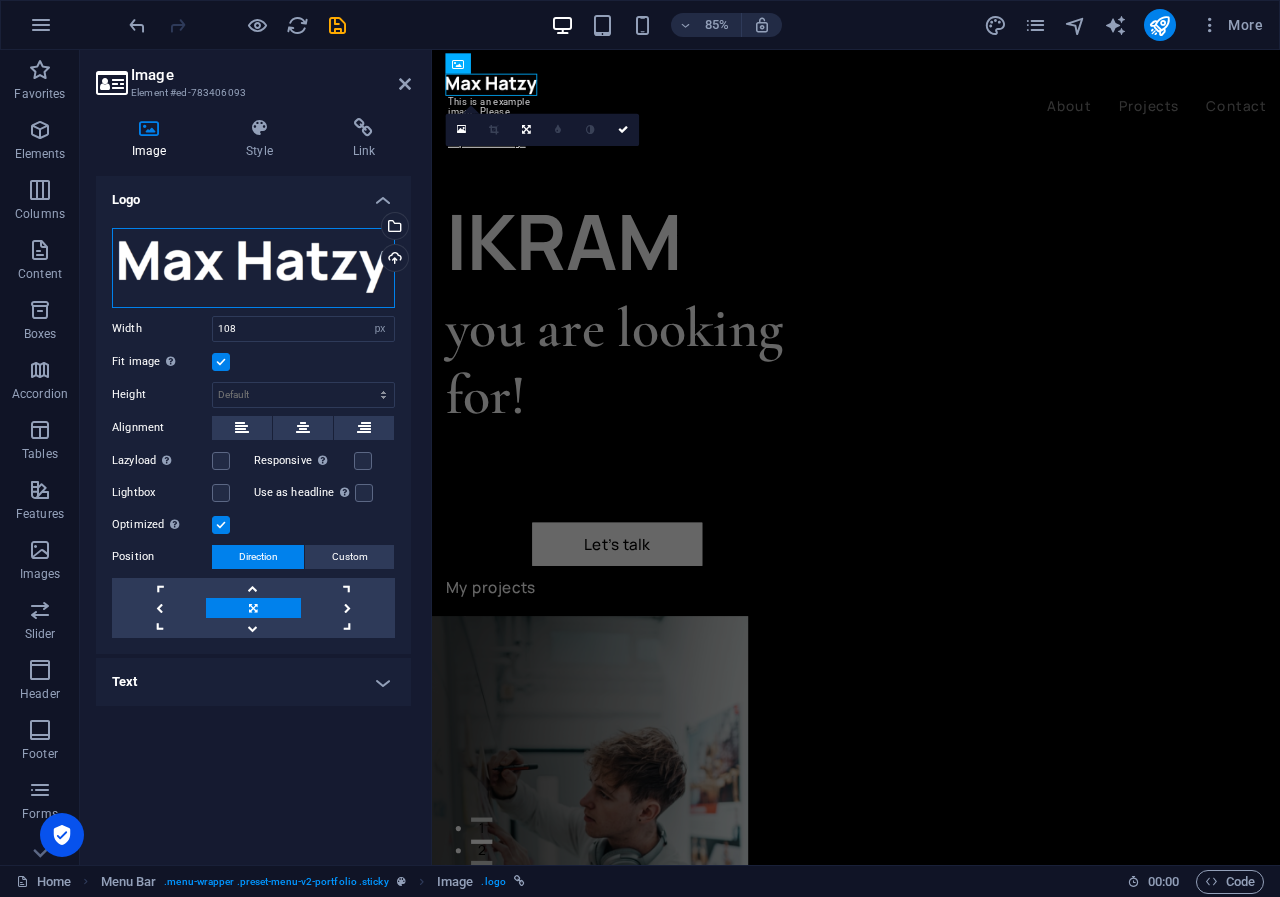 click on "Drag files here, click to choose files or select files from Files or our free stock photos & videos" at bounding box center [253, 268] 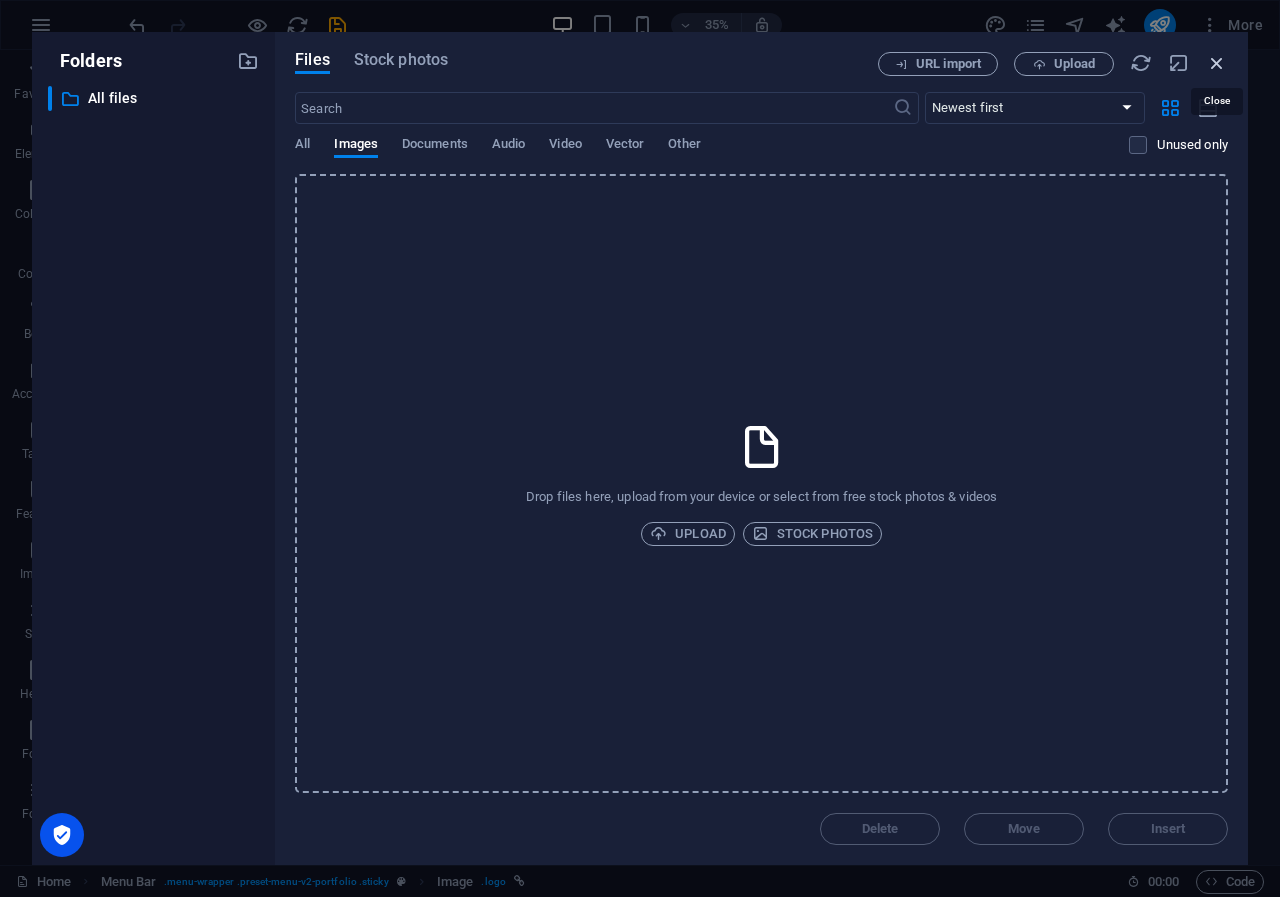 click at bounding box center [1217, 63] 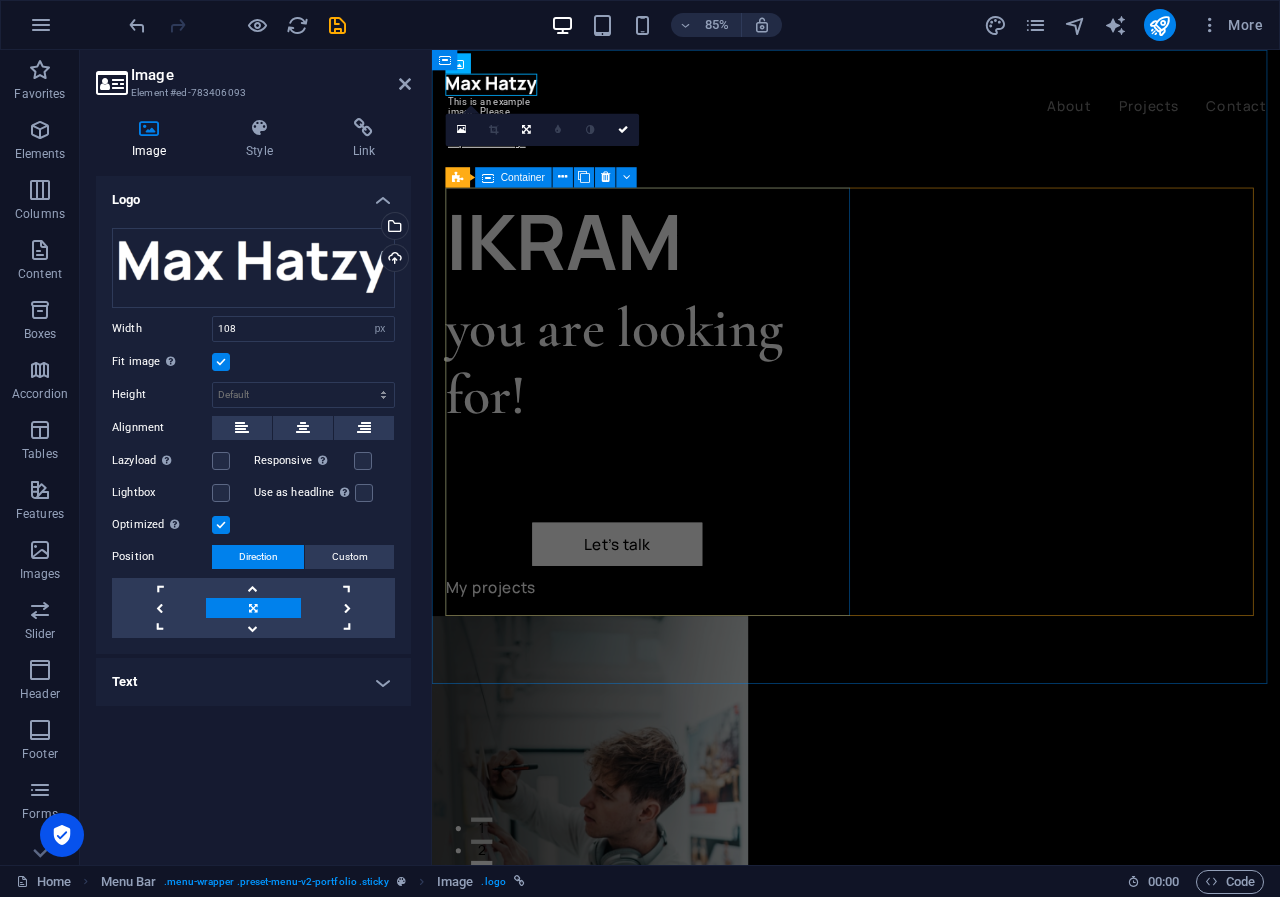 click on "IKRAM you are looking for! Let’s talk My projects" at bounding box center [689, 464] 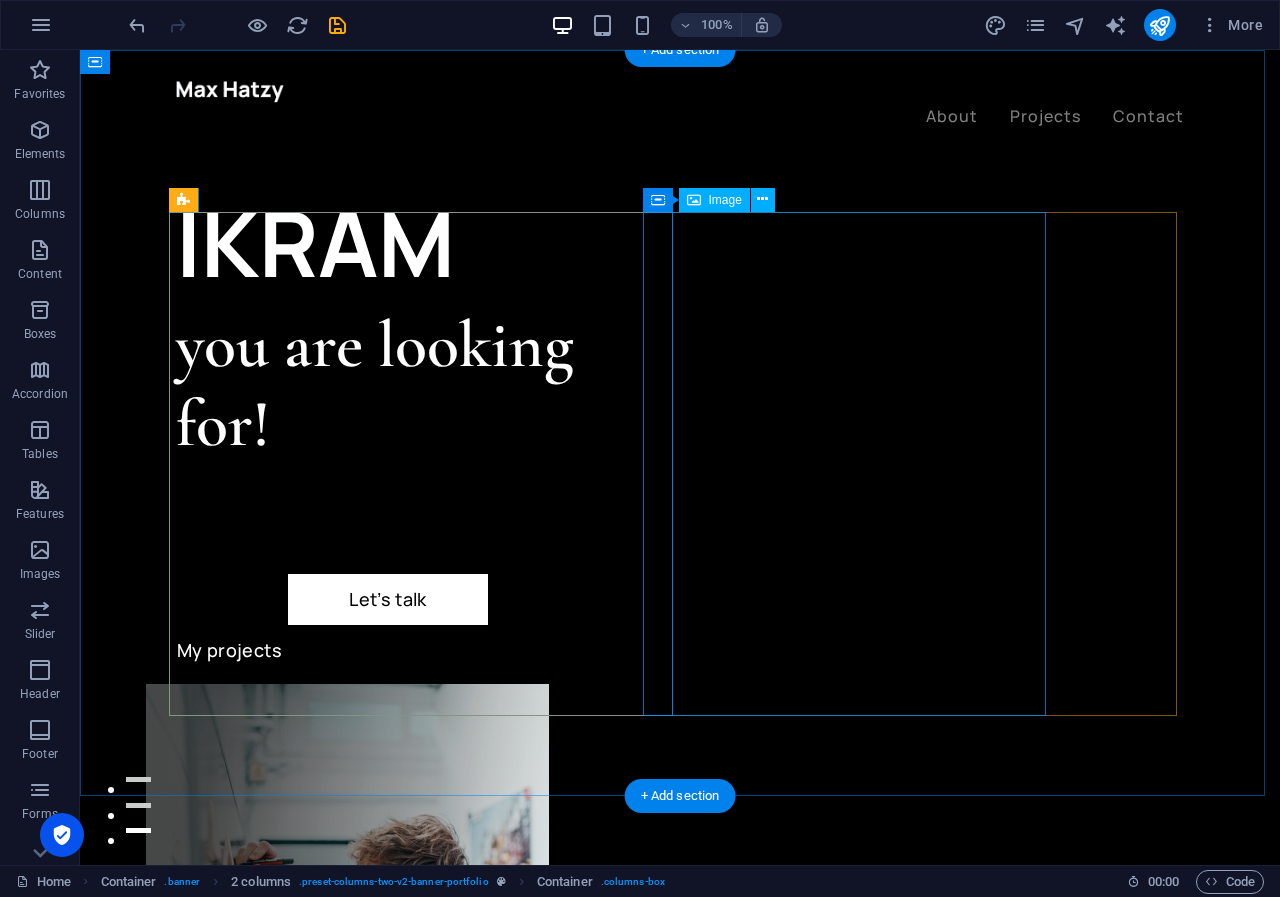 scroll, scrollTop: 0, scrollLeft: 0, axis: both 